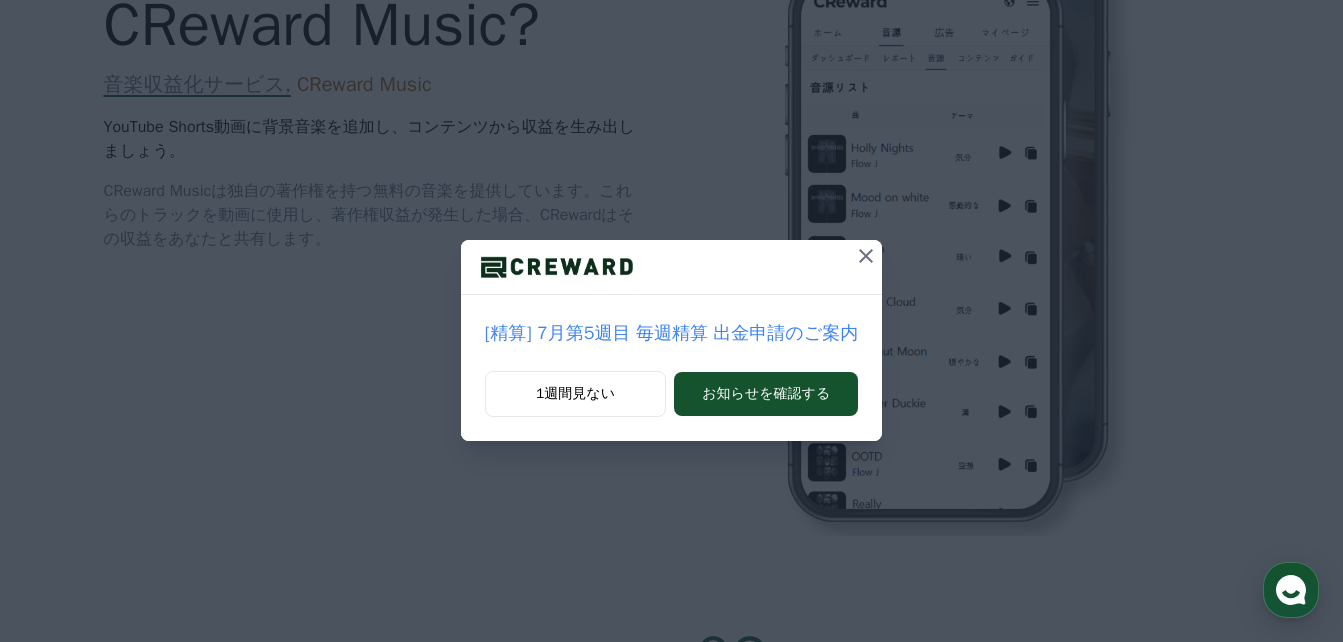 scroll, scrollTop: 788, scrollLeft: 0, axis: vertical 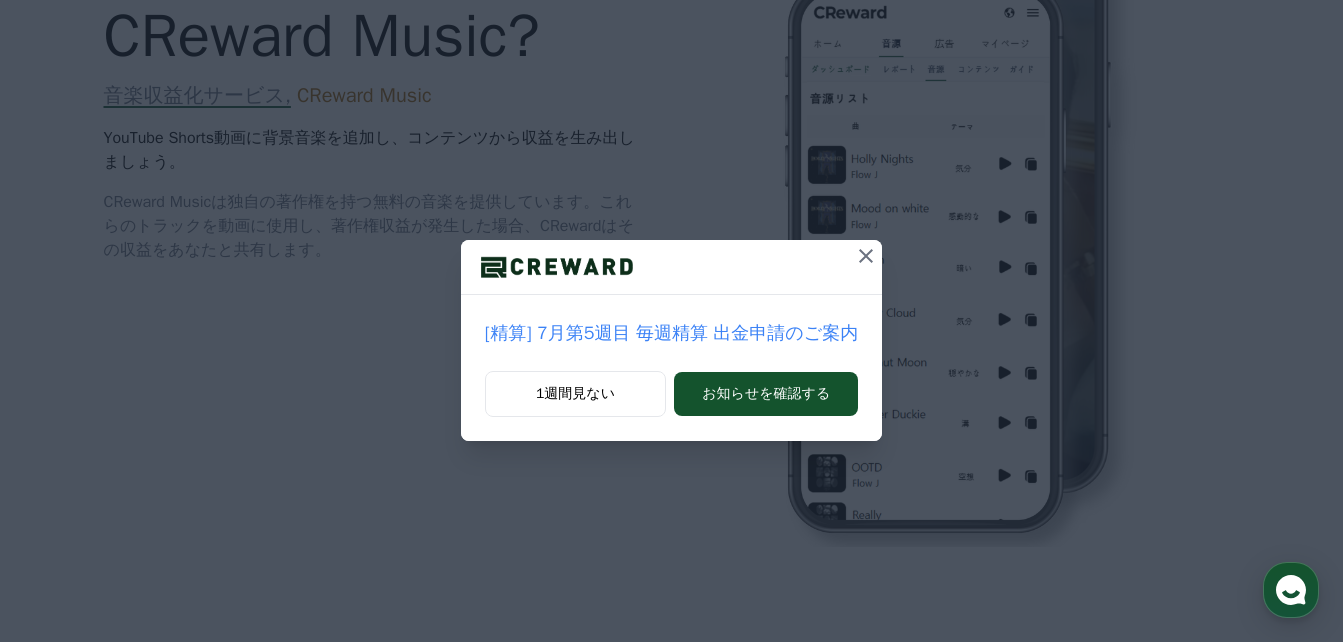 click 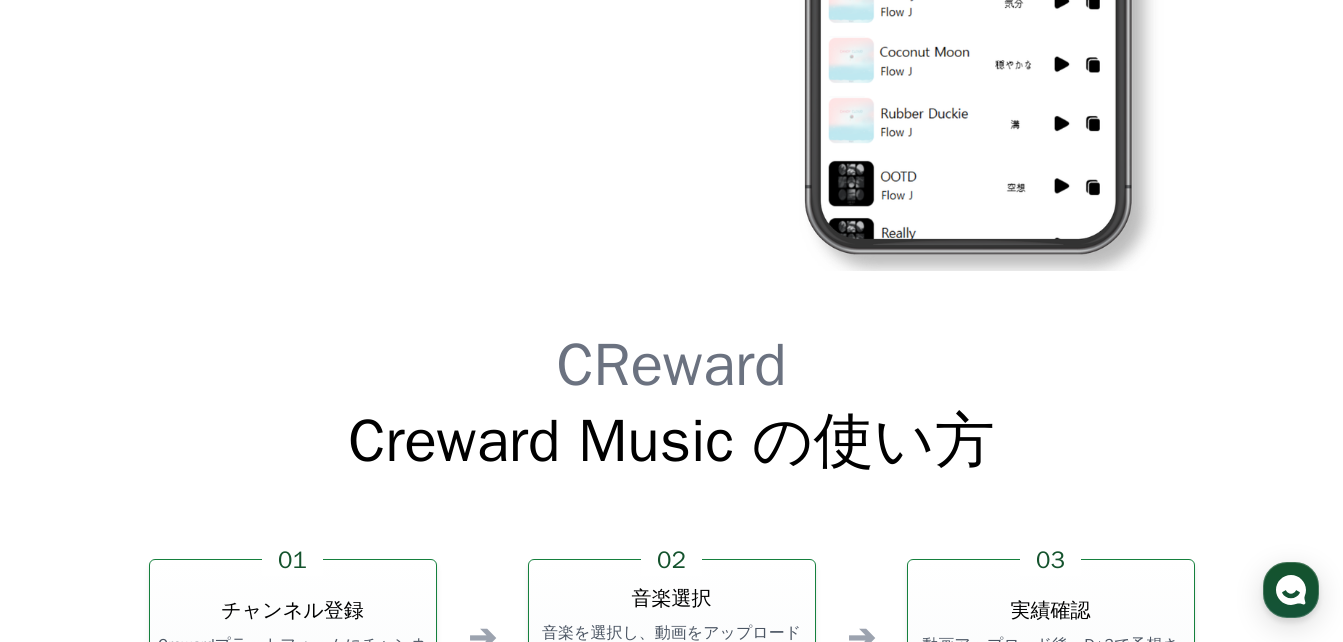 scroll, scrollTop: 5418, scrollLeft: 0, axis: vertical 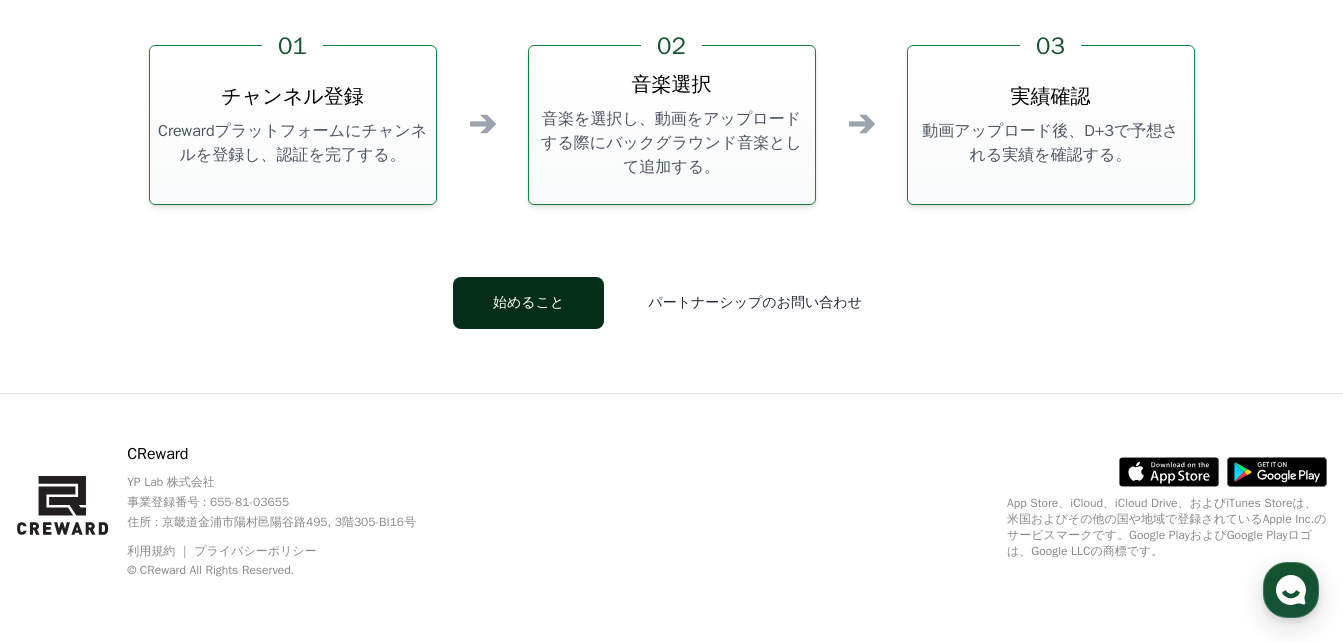 click on "始めること" at bounding box center (528, 303) 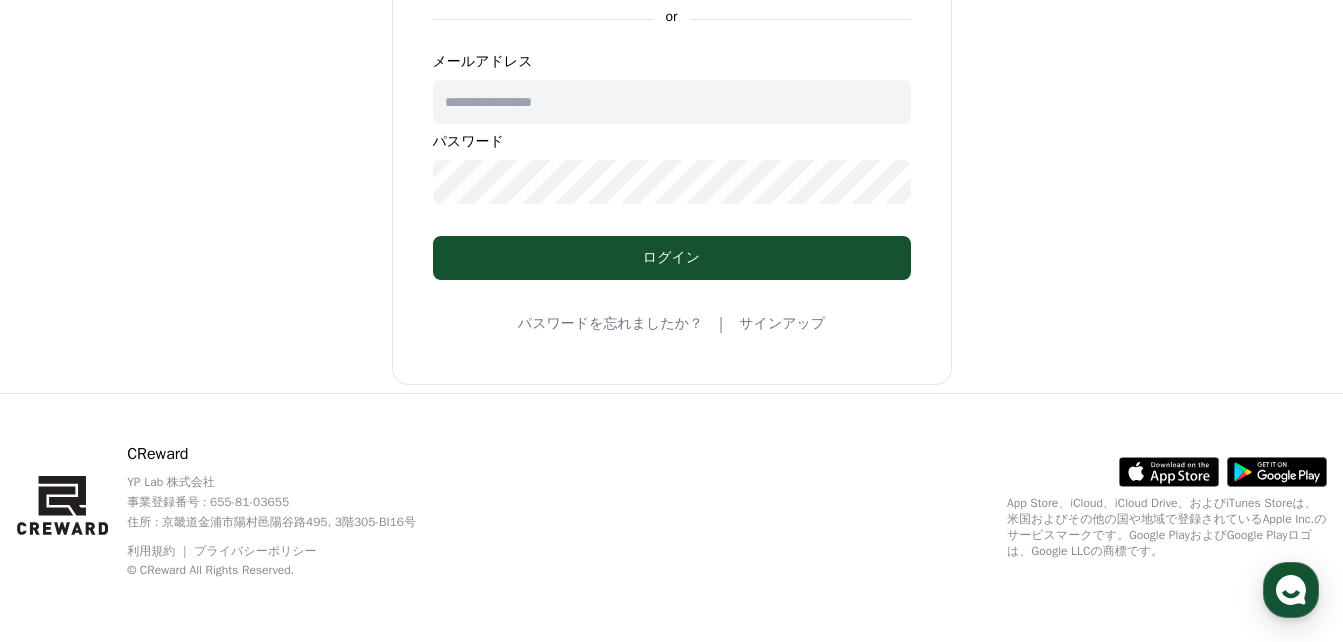 scroll, scrollTop: 0, scrollLeft: 0, axis: both 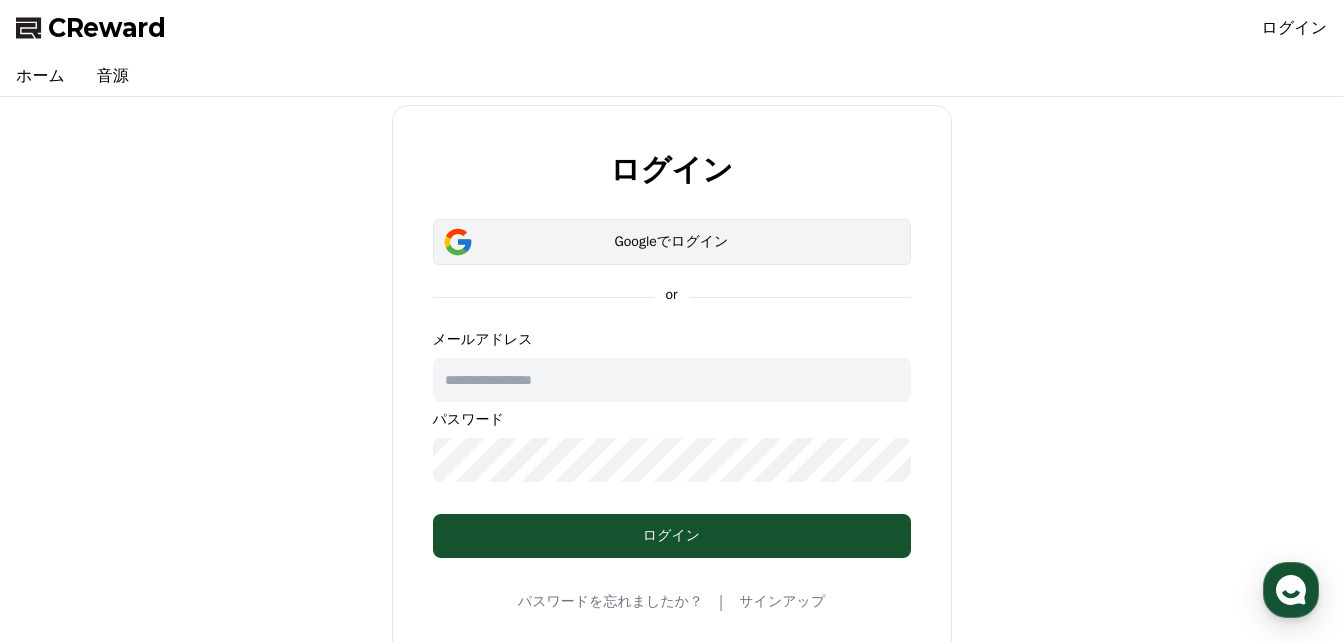 click on "Googleでログイン" at bounding box center (672, 242) 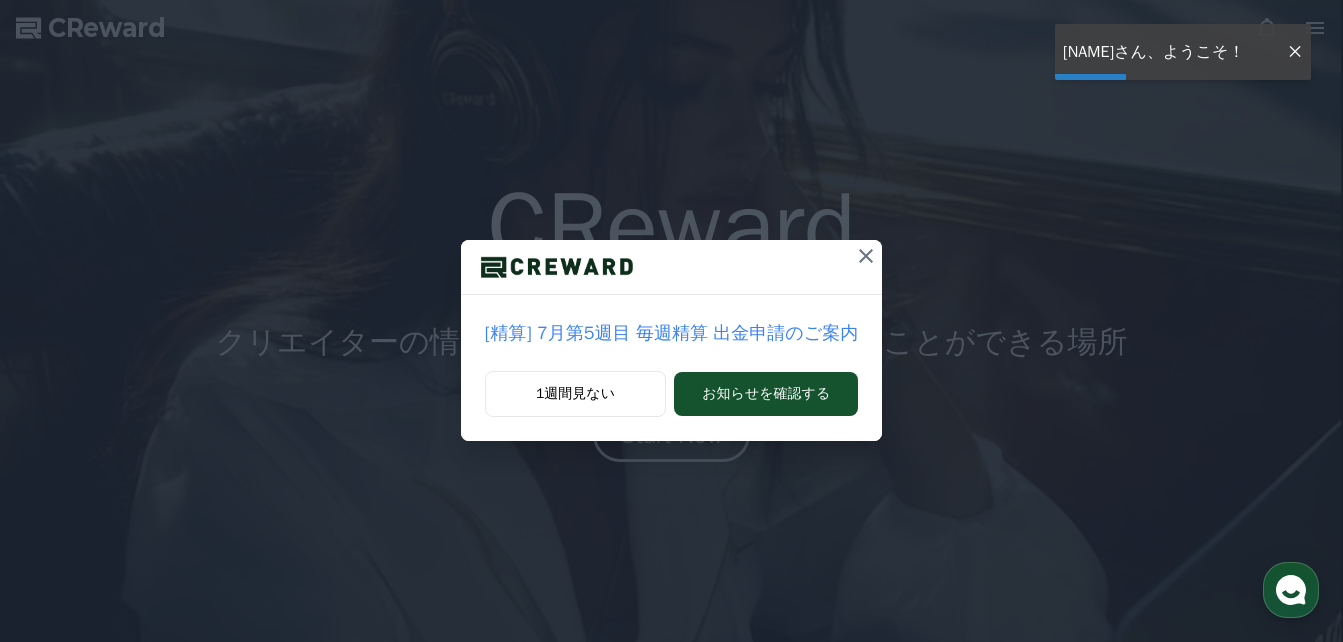 scroll, scrollTop: 0, scrollLeft: 0, axis: both 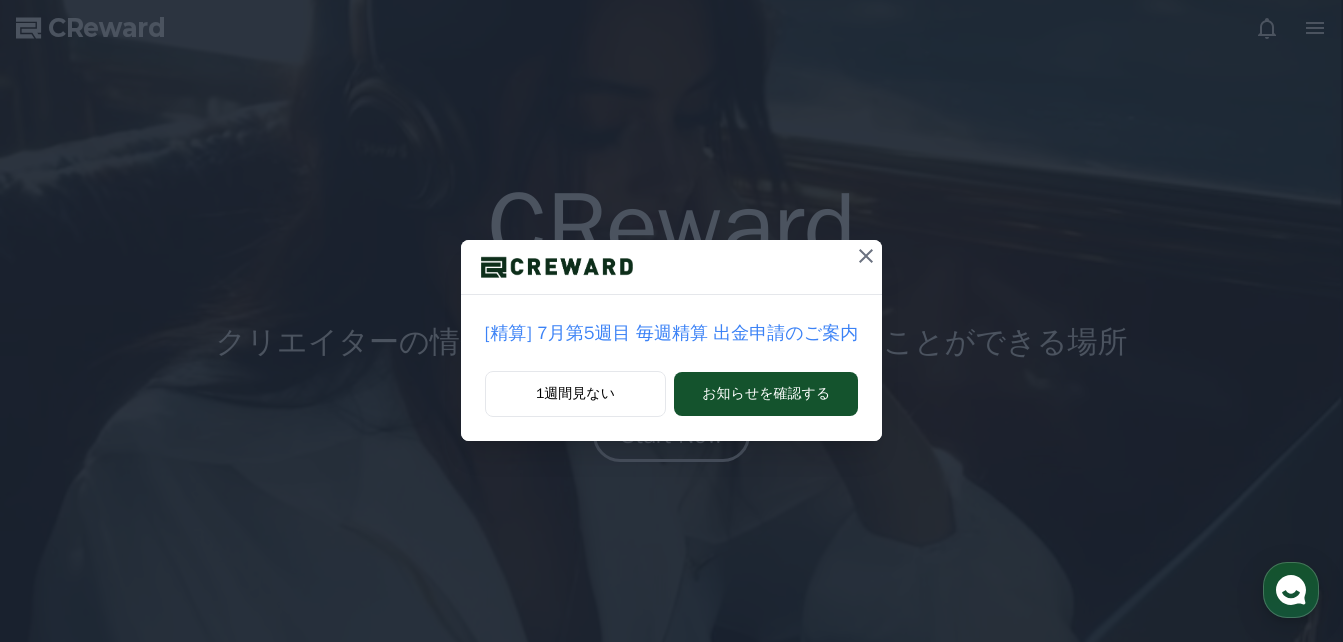 click 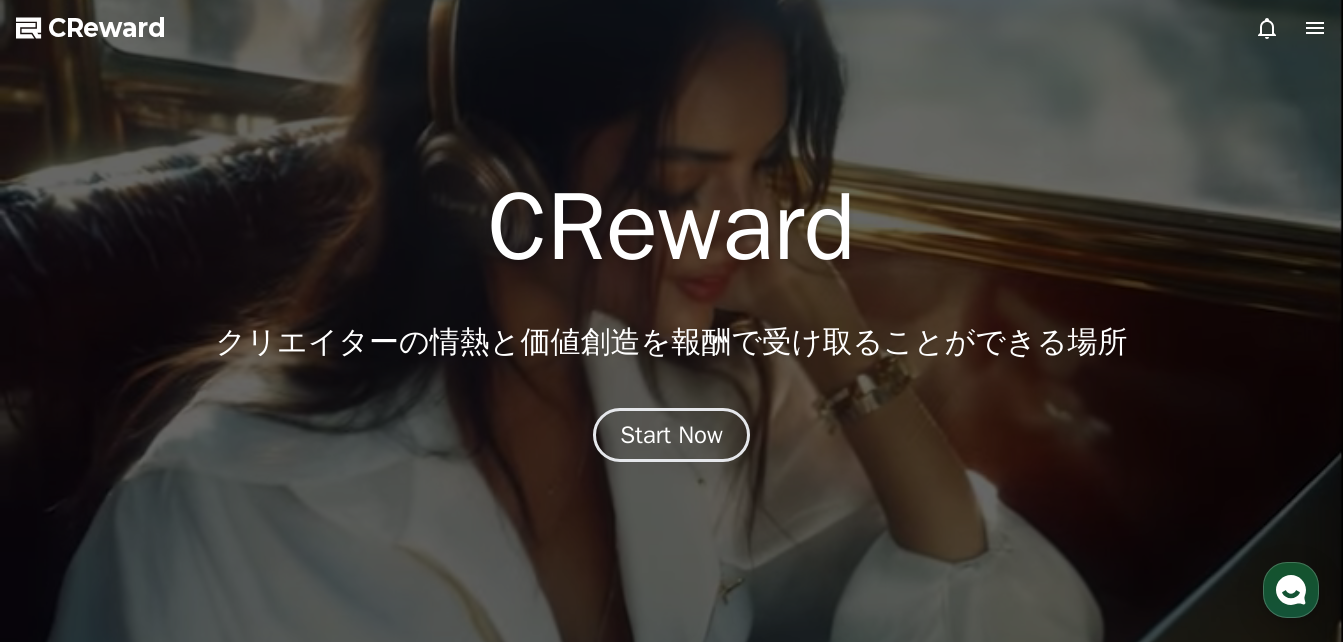 click 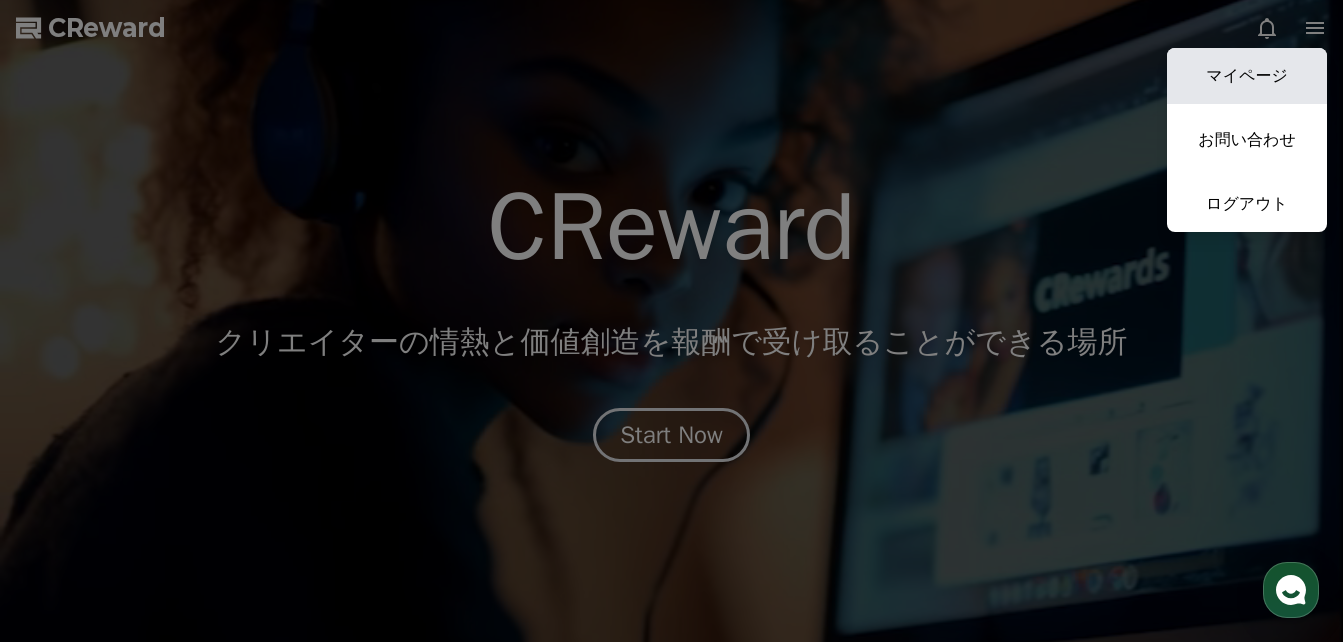 click on "マイページ" at bounding box center [1247, 76] 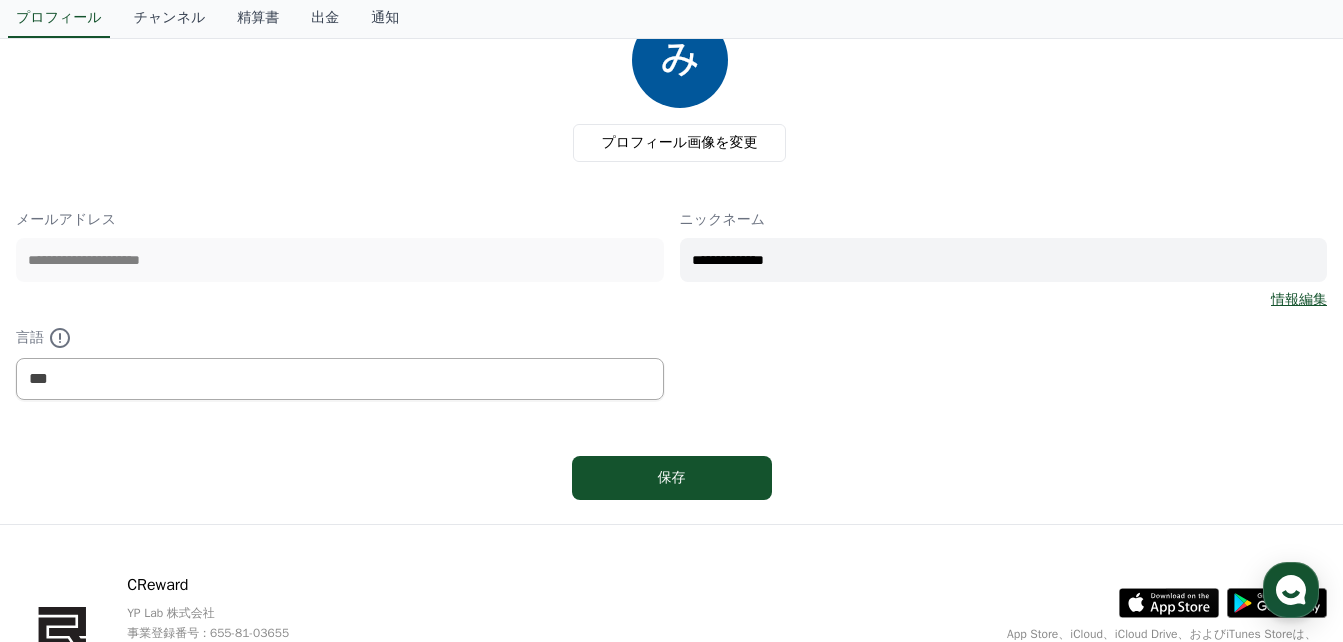 scroll, scrollTop: 143, scrollLeft: 0, axis: vertical 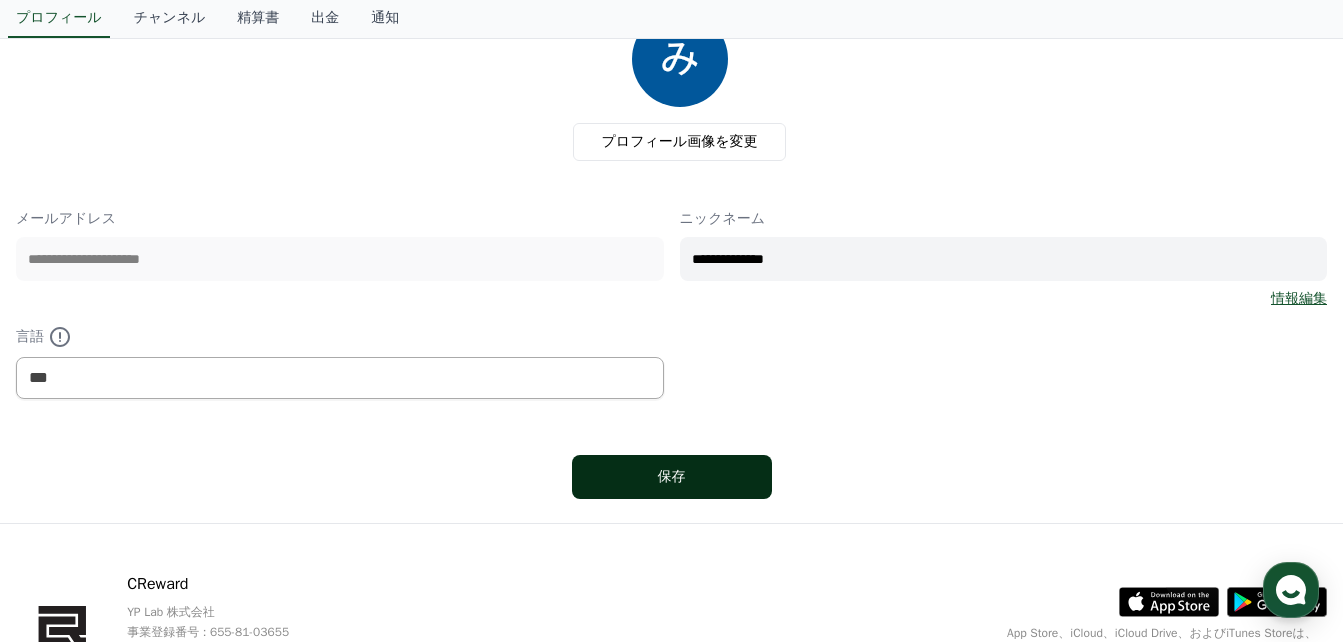 click on "保存" at bounding box center (672, 477) 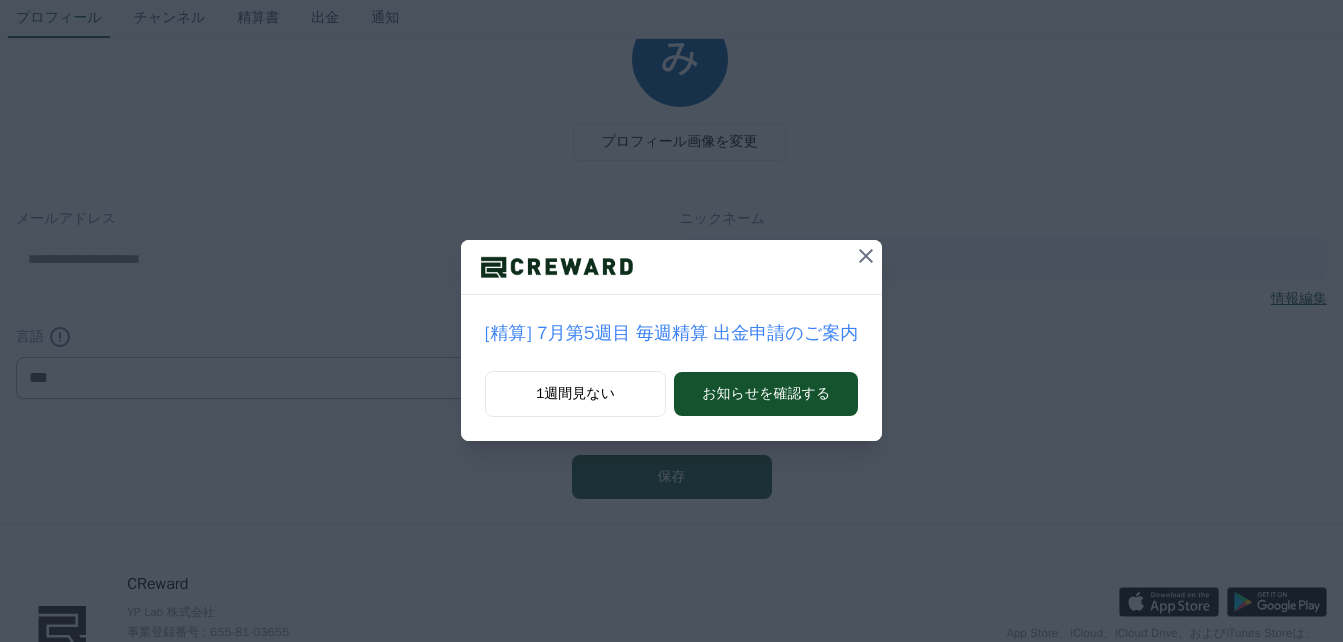 scroll, scrollTop: 0, scrollLeft: 0, axis: both 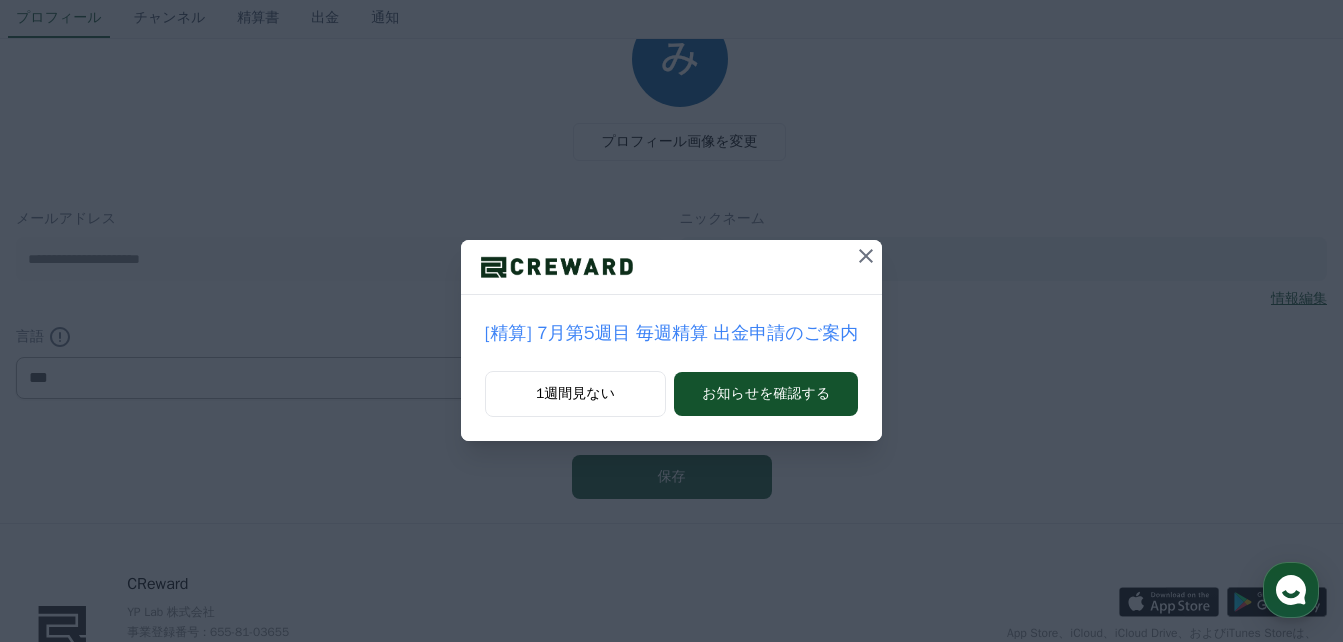 click 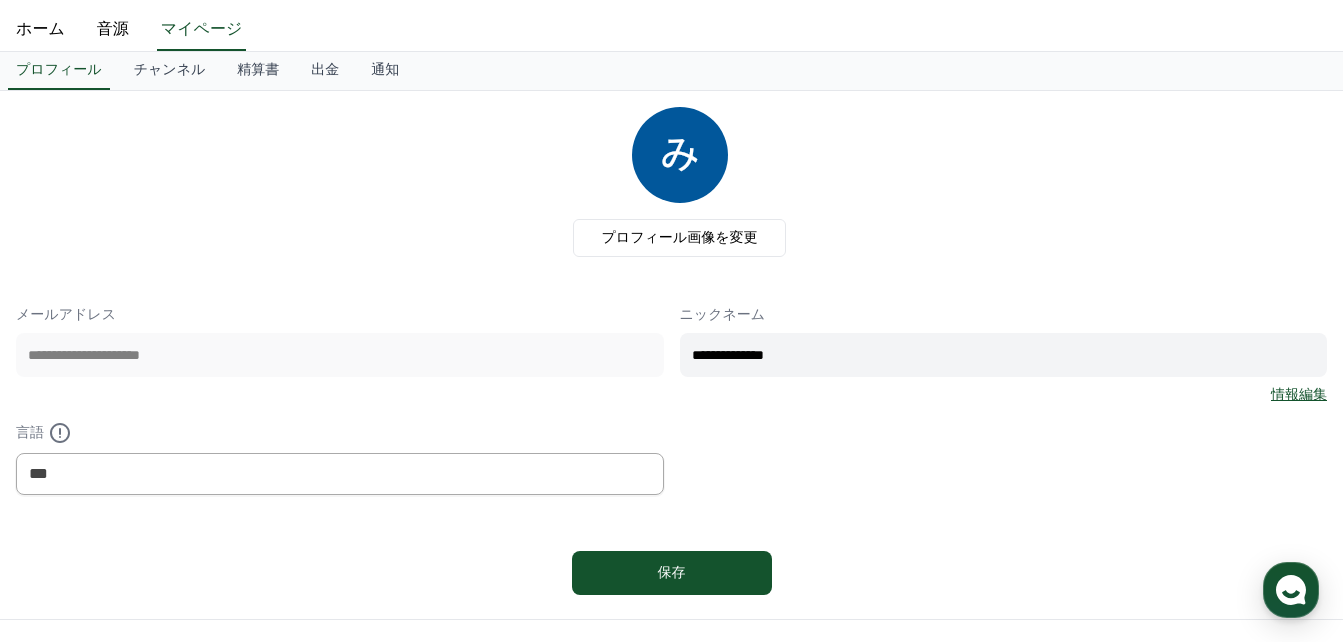 scroll, scrollTop: 0, scrollLeft: 0, axis: both 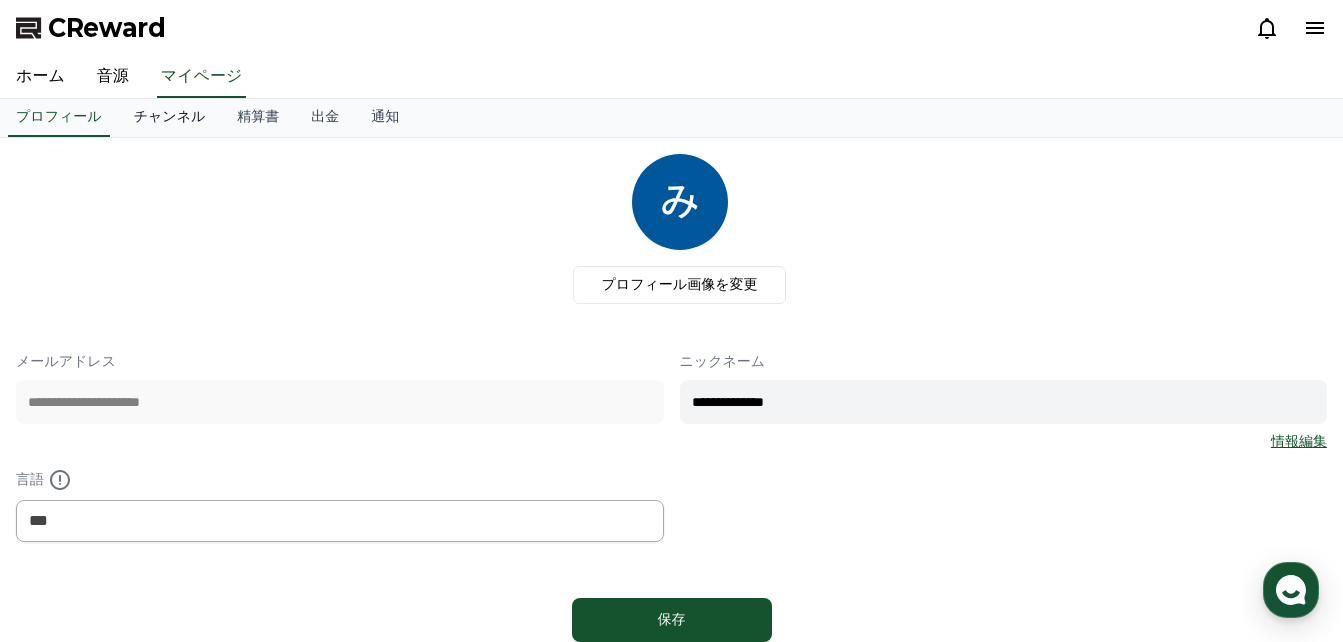 click on "チャンネル" at bounding box center [170, 118] 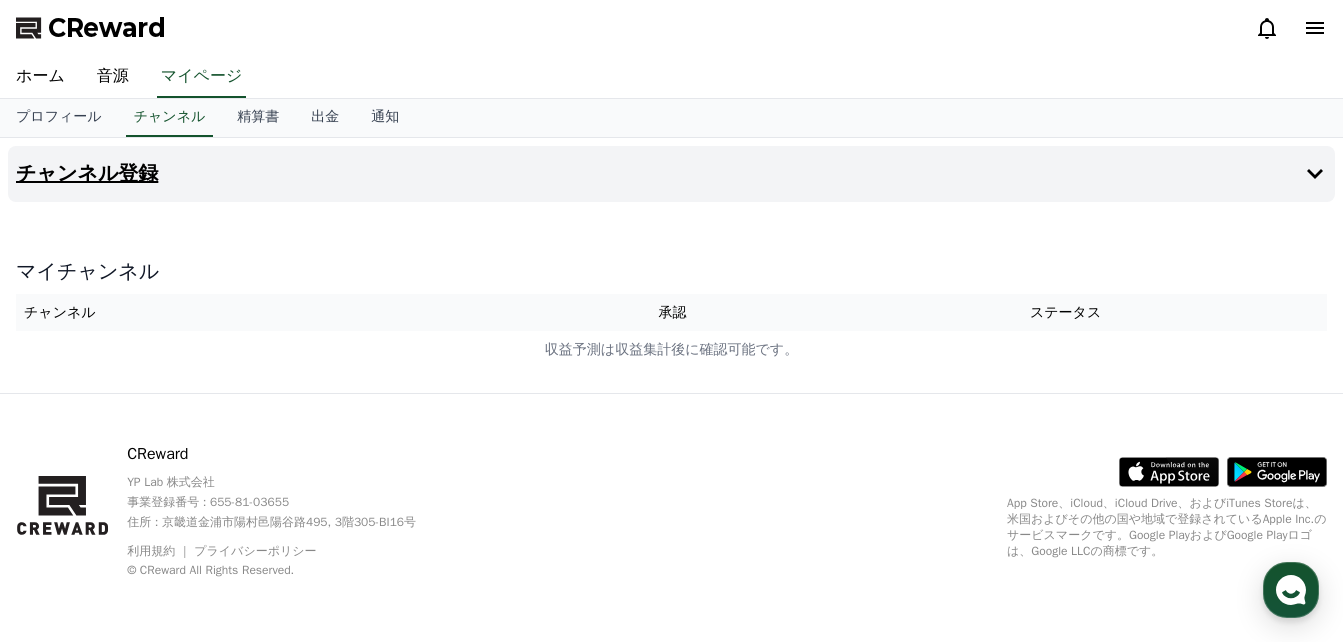 click 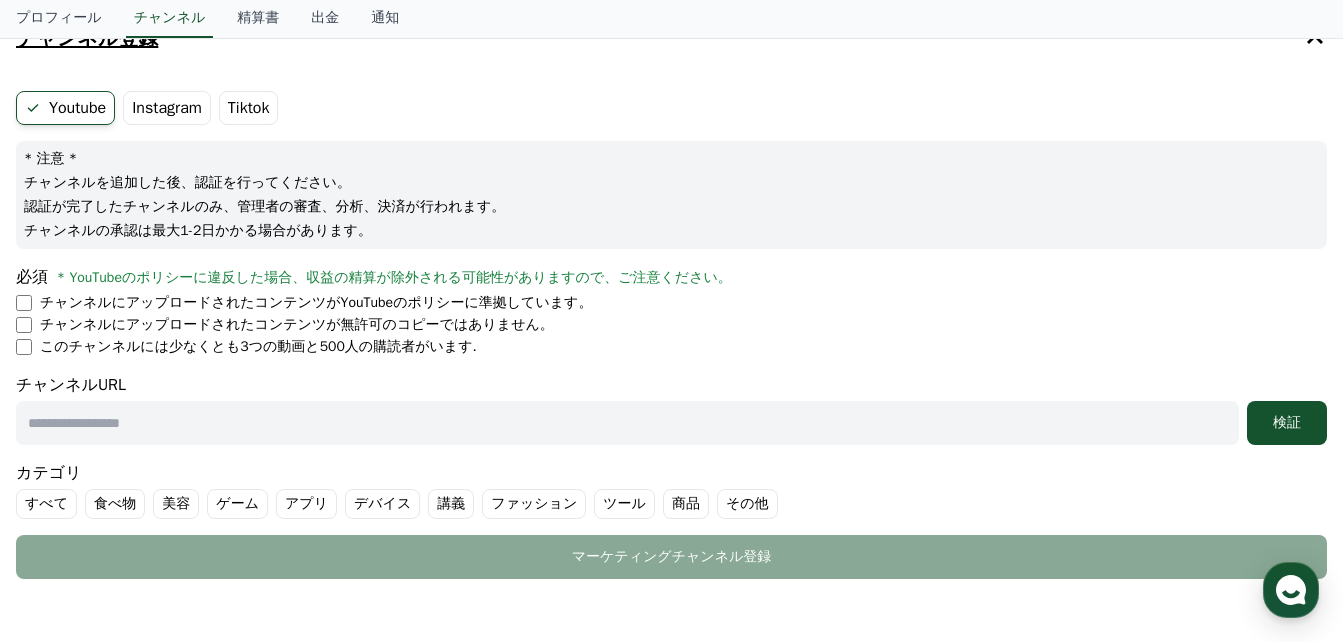 scroll, scrollTop: 136, scrollLeft: 0, axis: vertical 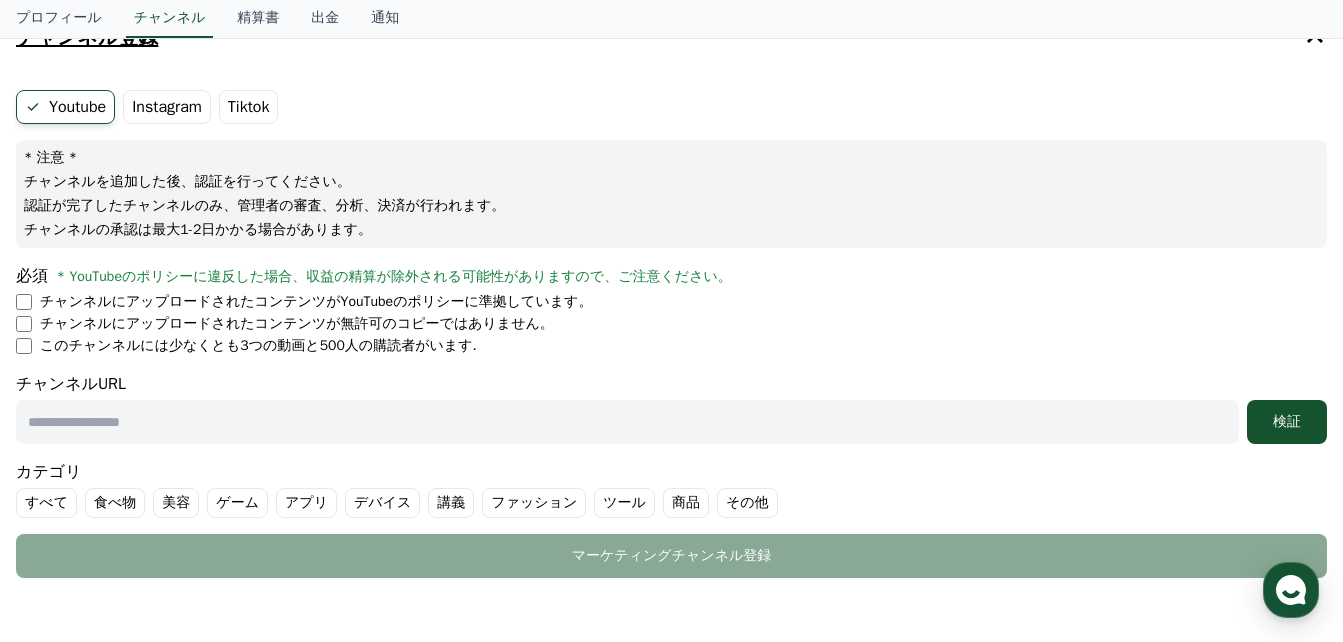 click on "Youtube    Instagram    Tiktok   * 注意 *   チャンネルを追加した後、認証を行ってください。   認証が完了したチャンネルのみ、管理者の審査、分析、決済が行われます。   チャンネルの承認は最大1-2日かかる場合があります。   必須     * YouTubeのポリシーに違反した場合、収益の精算が除外される可能性がありますので、ご注意ください。     チャンネルにアップロードされたコンテンツがYouTubeのポリシーに準拠しています。   チャンネルにアップロードされたコンテンツが無許可のコピーではありません。   このチャンネルには少なくとも3つの動画と500人の購読者がいます.   チャンネルURL      検証     カテゴリ     すべて    食べ物    美容    ゲーム    アプリ    デバイス    講義    ファッション    ツール    商品    その他     マーケティングチャンネル登録" at bounding box center (671, 334) 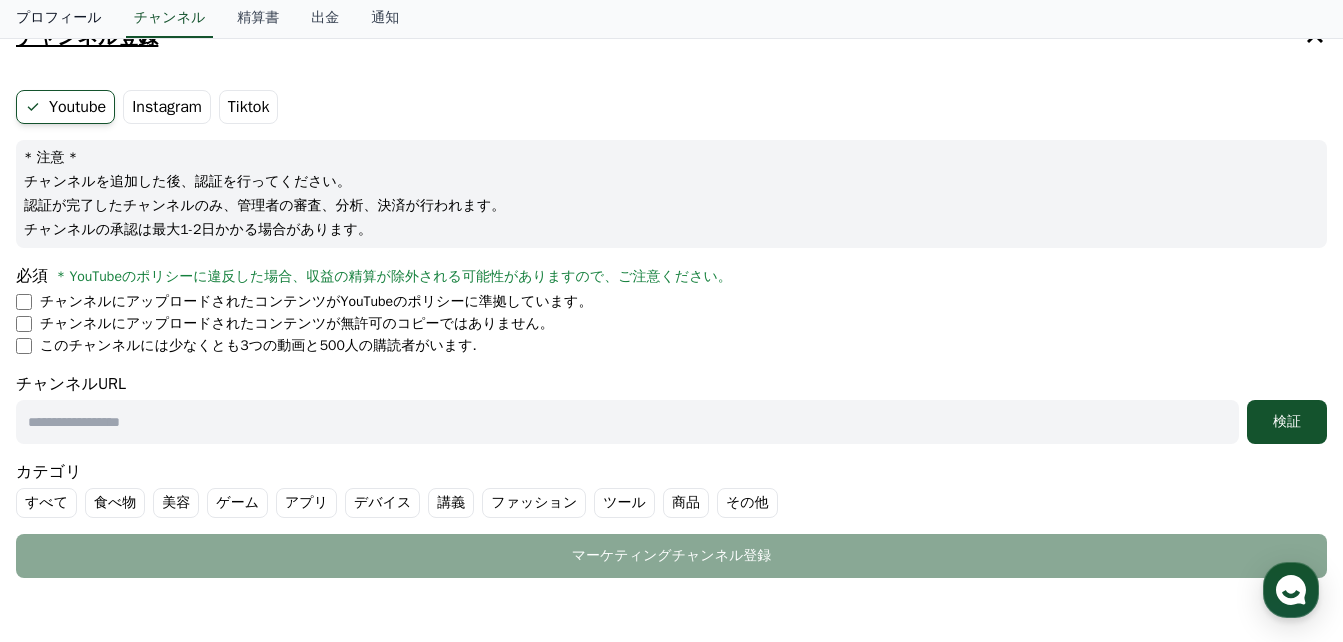 scroll, scrollTop: 0, scrollLeft: 0, axis: both 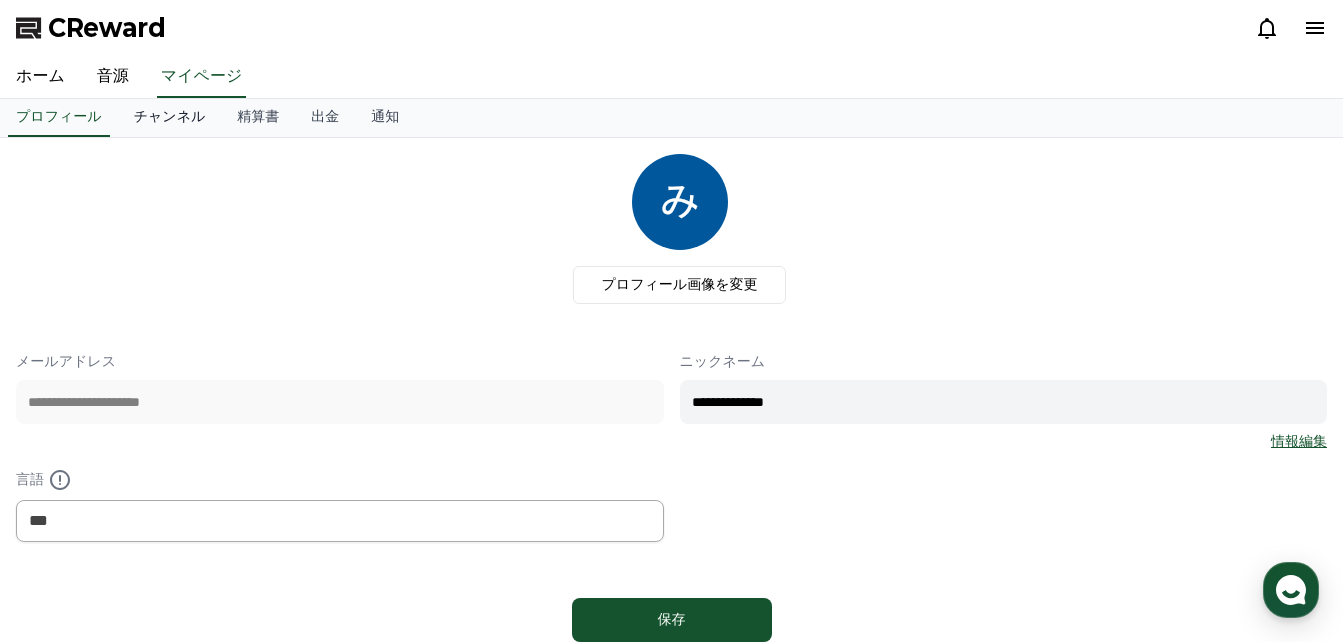 click on "チャンネル" at bounding box center (170, 118) 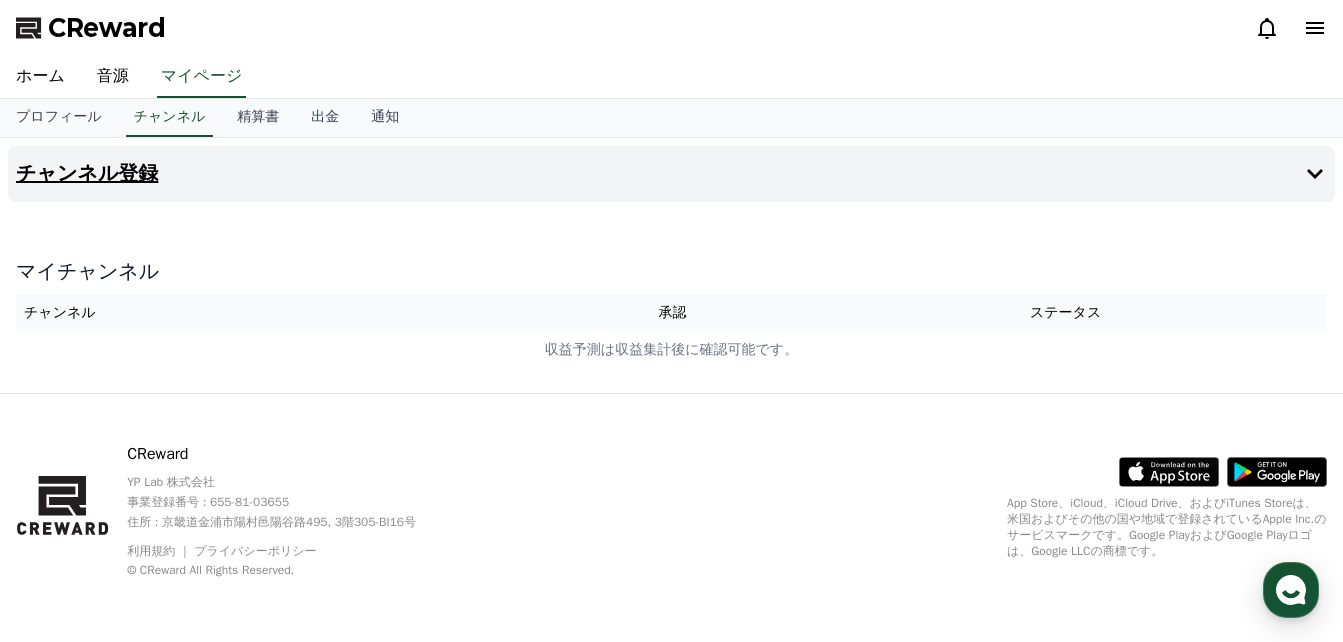 click 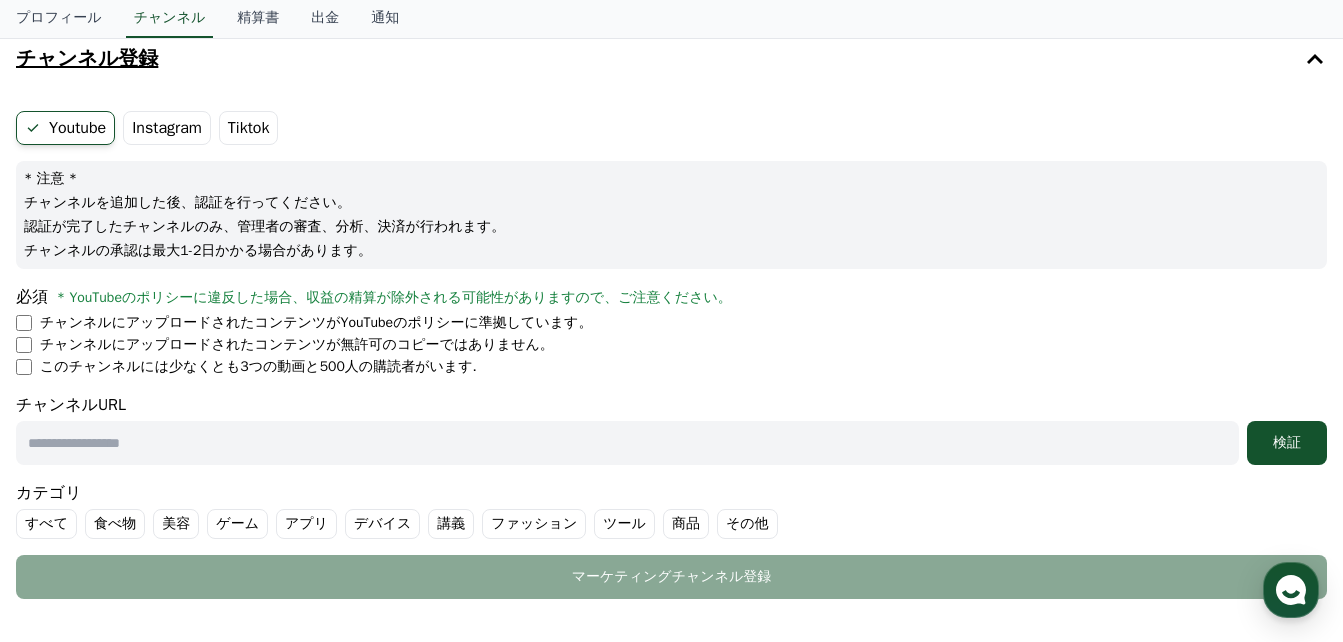 scroll, scrollTop: 124, scrollLeft: 0, axis: vertical 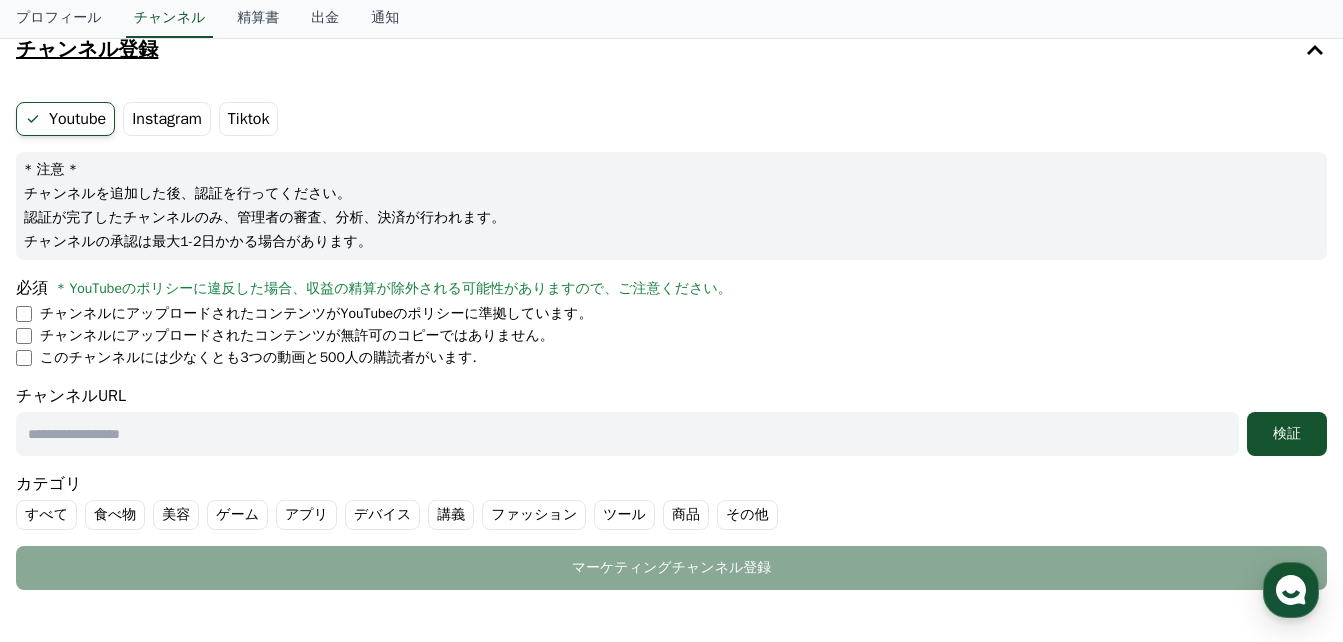click at bounding box center [627, 434] 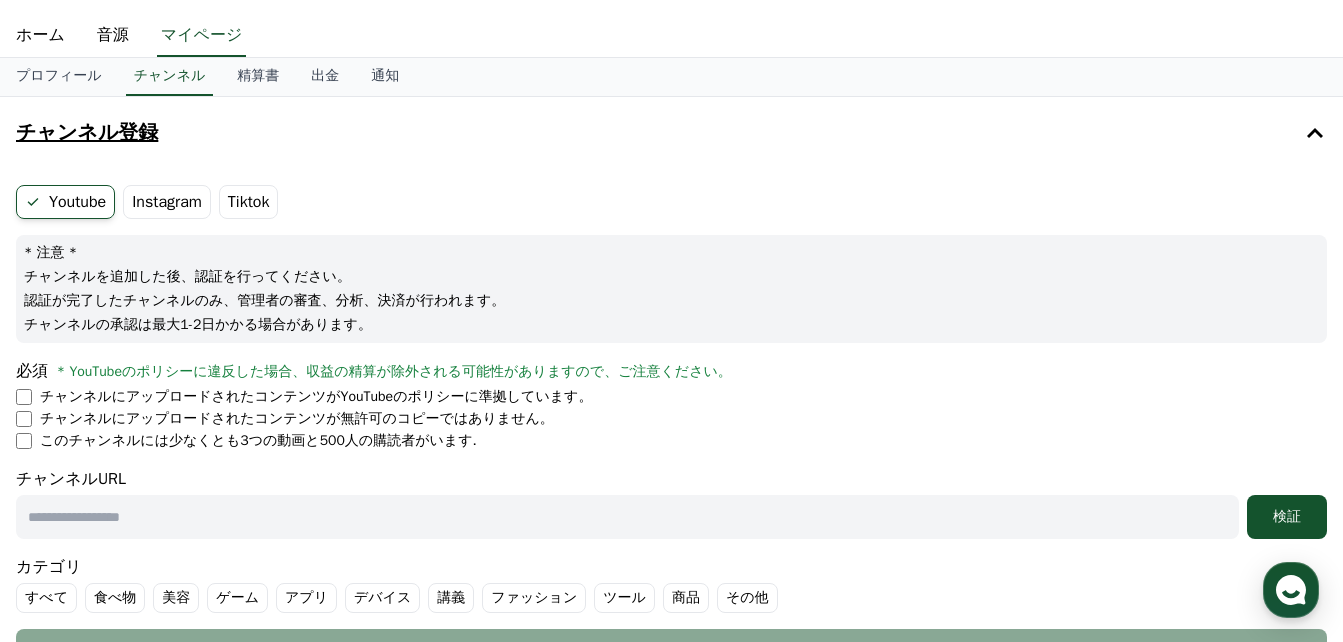 scroll, scrollTop: 0, scrollLeft: 0, axis: both 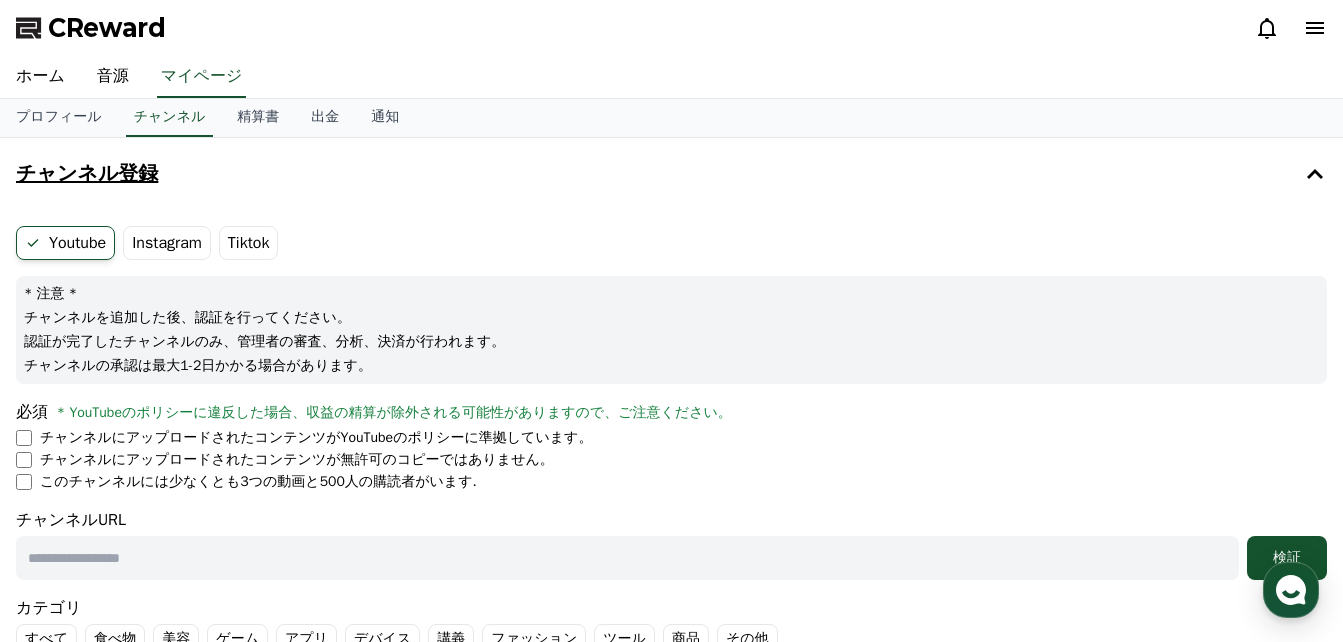 click on "Instagram" at bounding box center (167, 243) 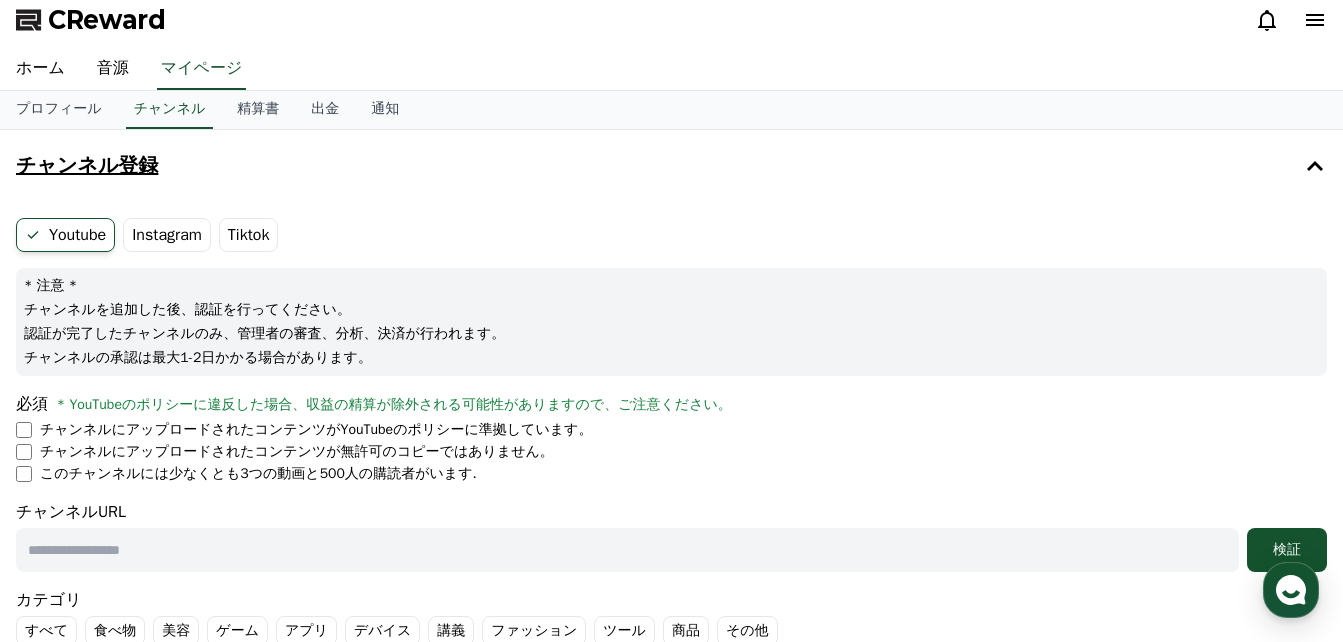 scroll, scrollTop: 7, scrollLeft: 0, axis: vertical 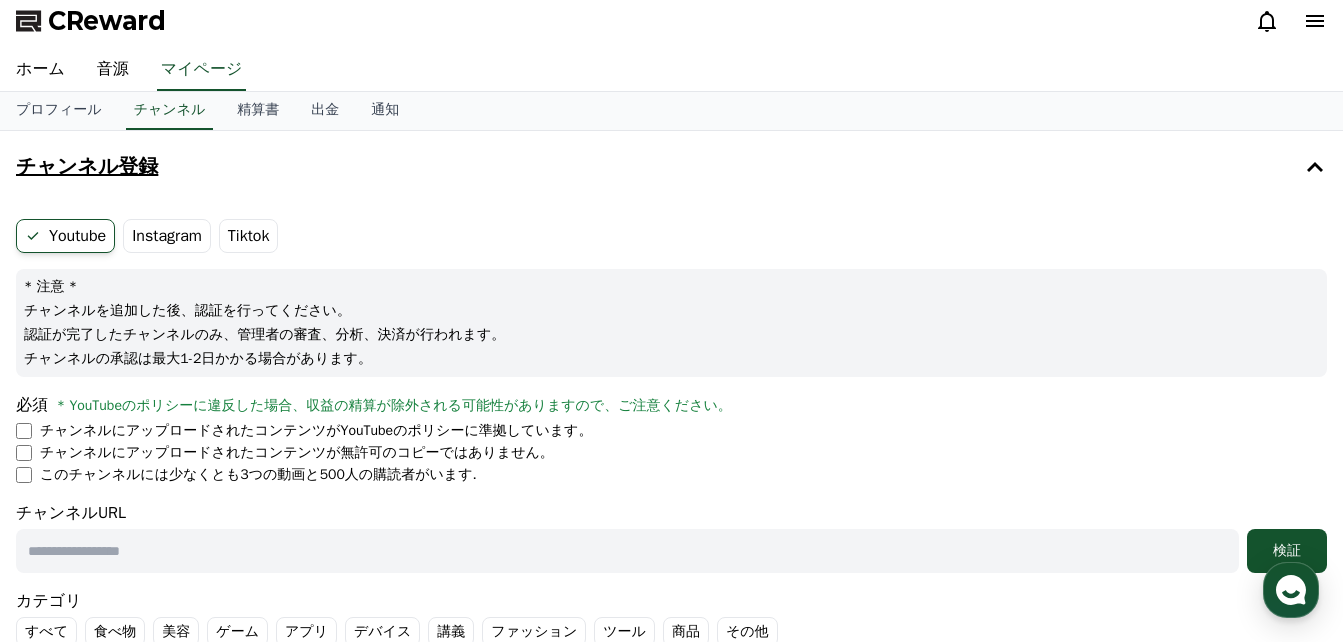 click on "Instagram" at bounding box center (167, 236) 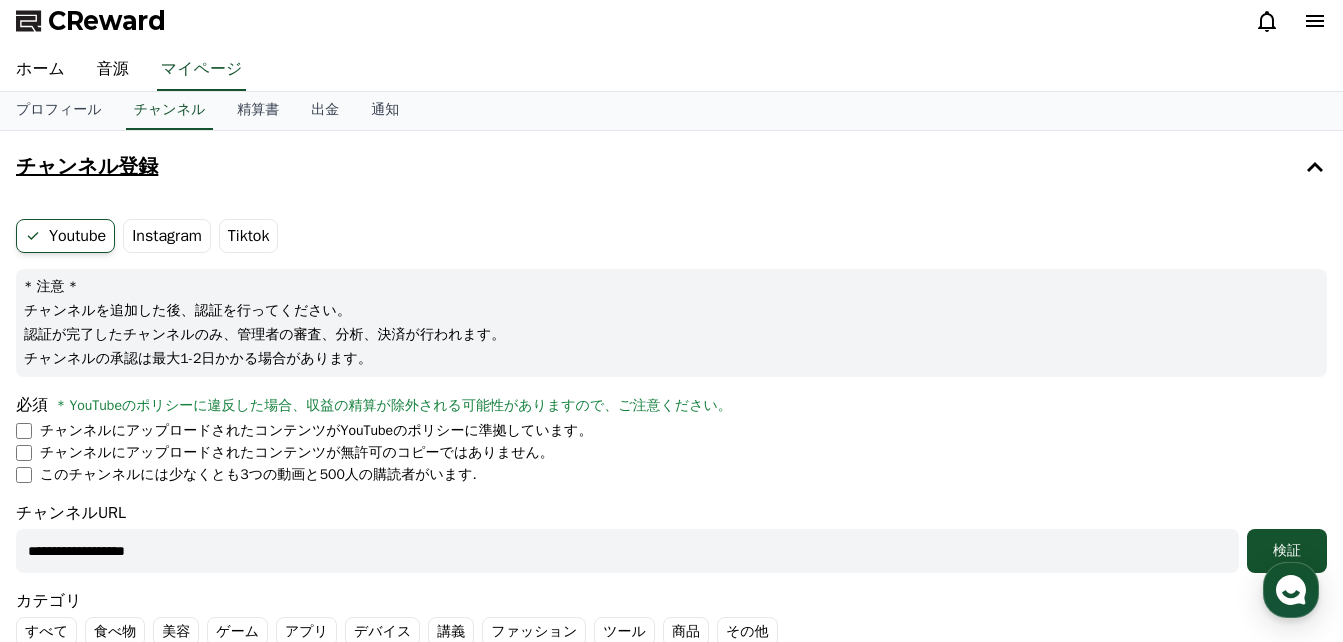 scroll, scrollTop: 0, scrollLeft: 0, axis: both 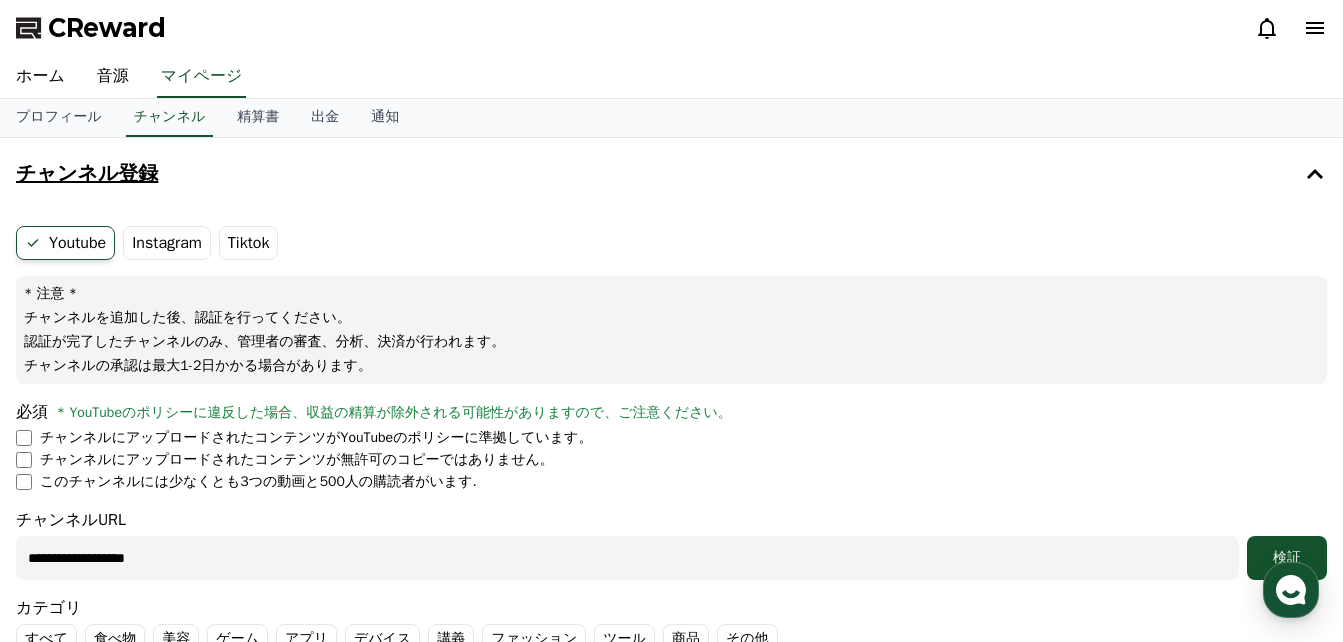 type on "**********" 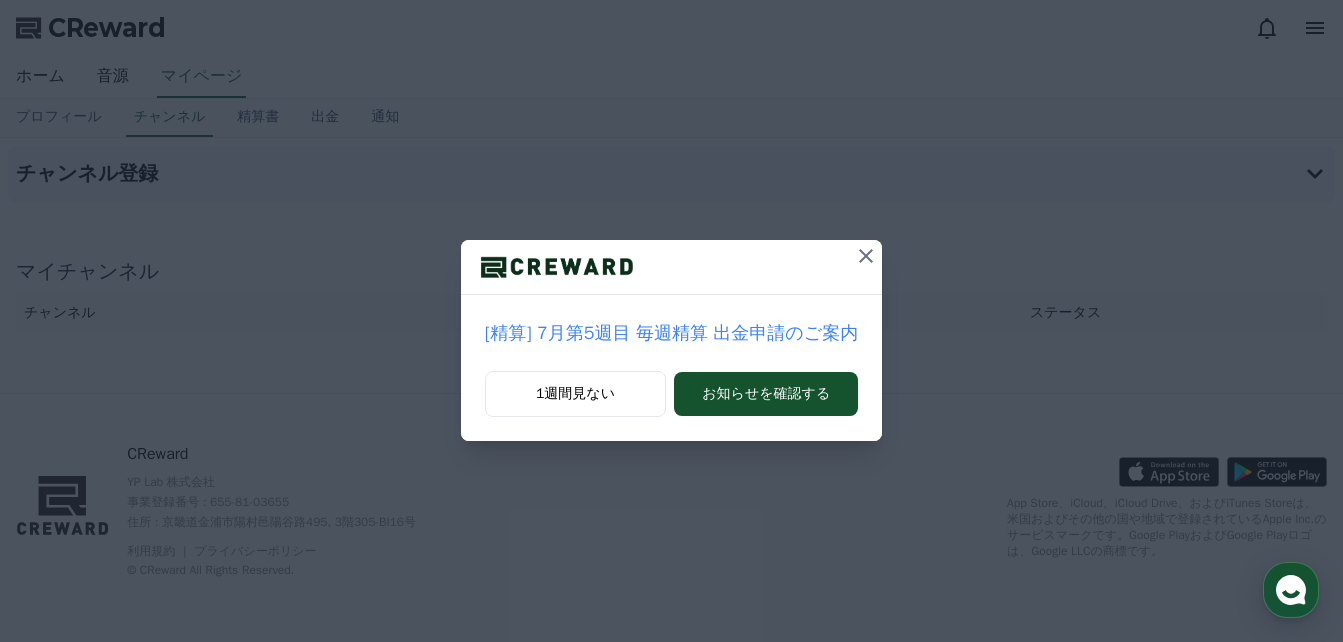 scroll, scrollTop: 0, scrollLeft: 0, axis: both 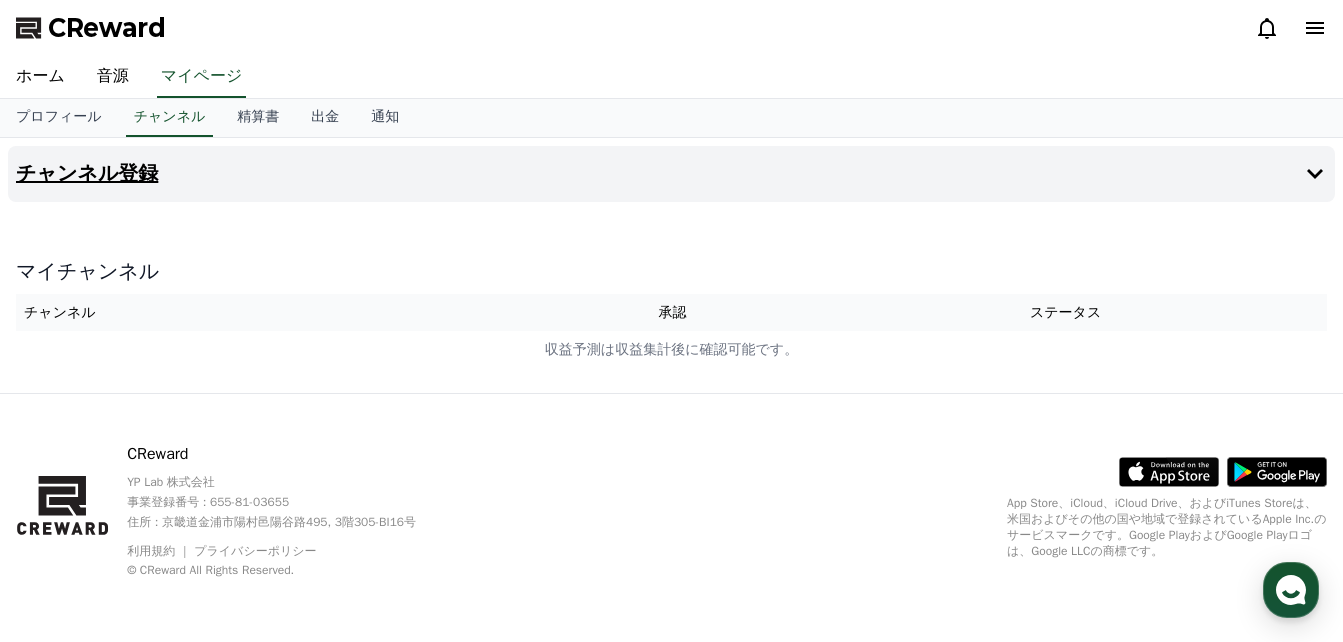 click 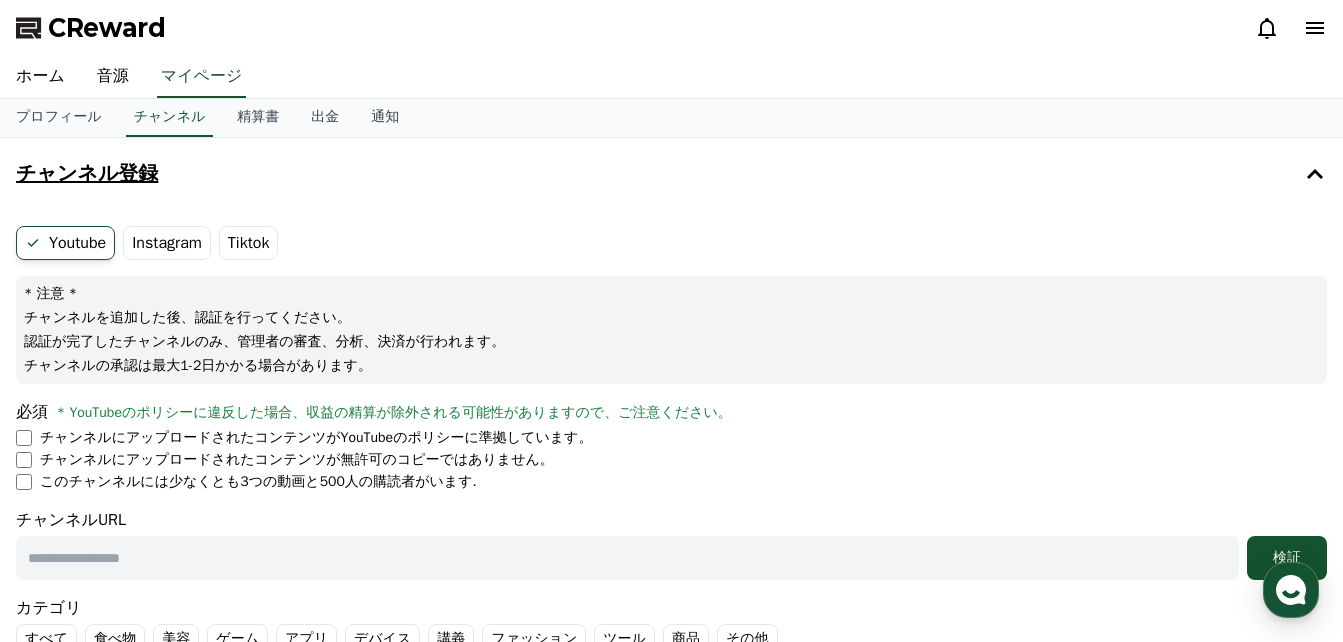 click at bounding box center (627, 558) 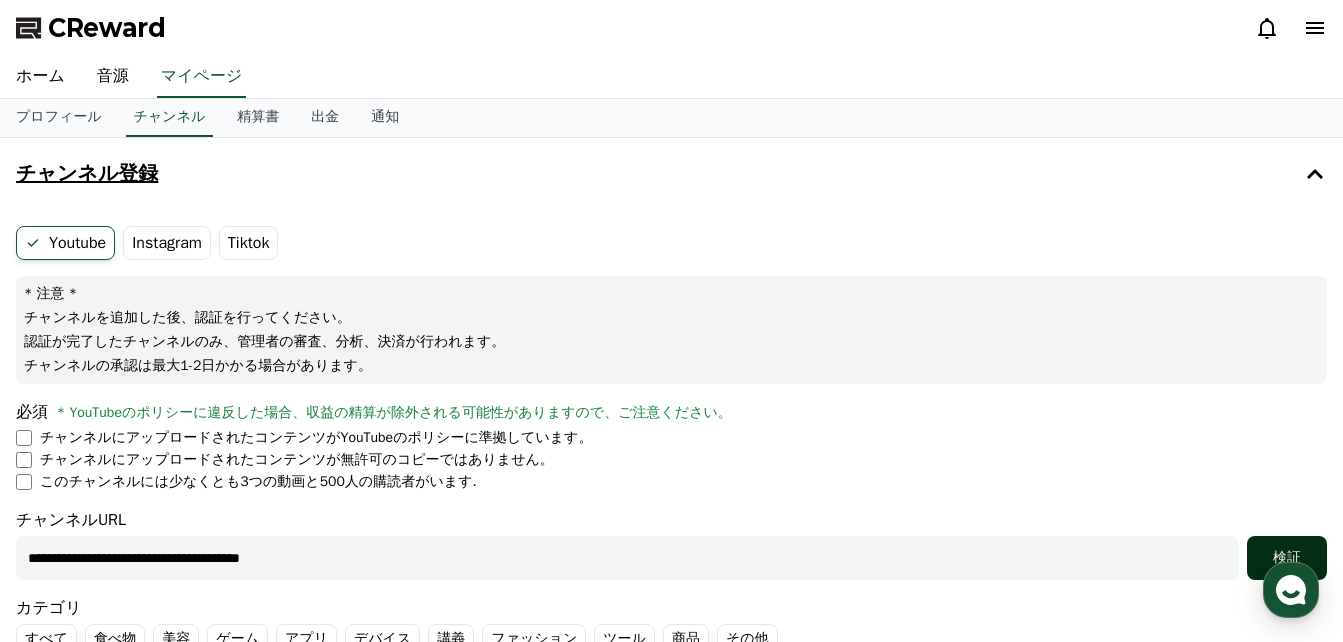 type on "**********" 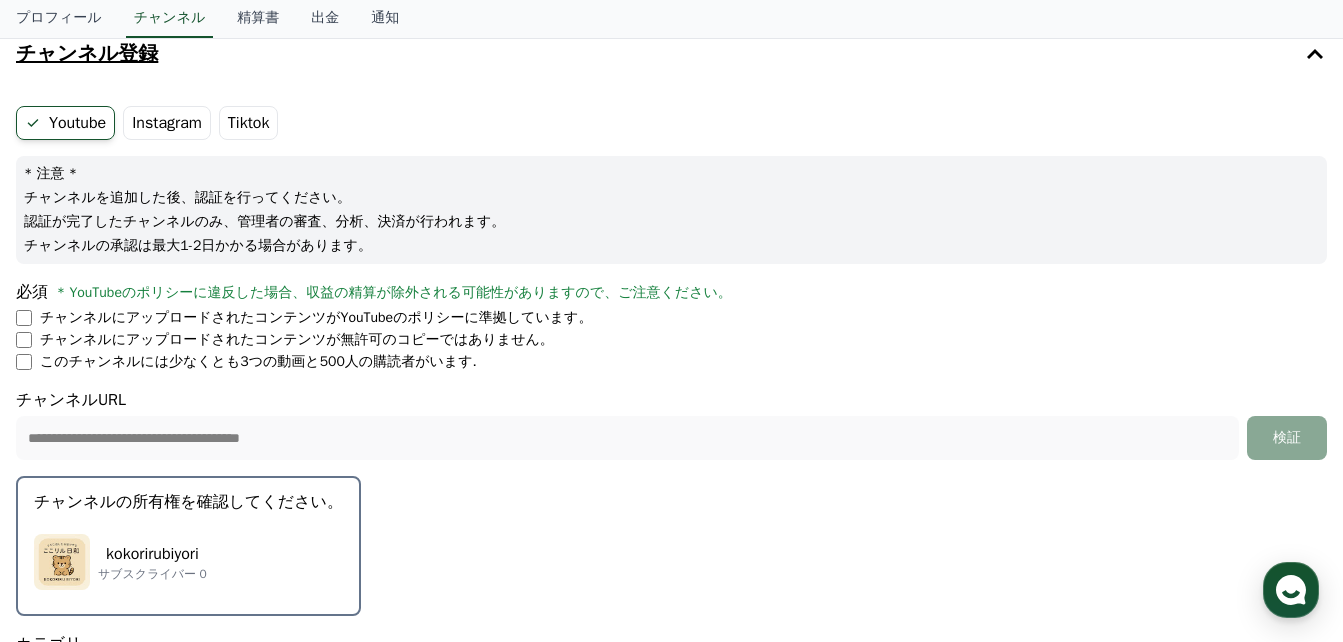 scroll, scrollTop: 121, scrollLeft: 0, axis: vertical 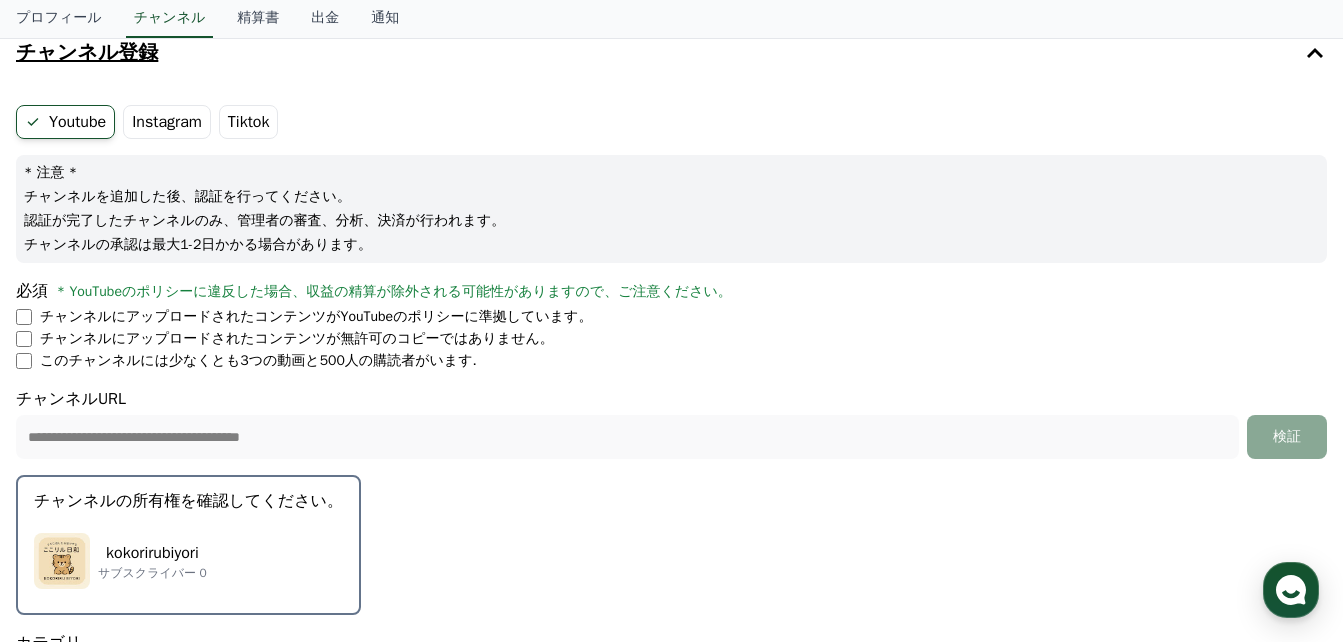 click on "kokorirubiyori" at bounding box center (152, 553) 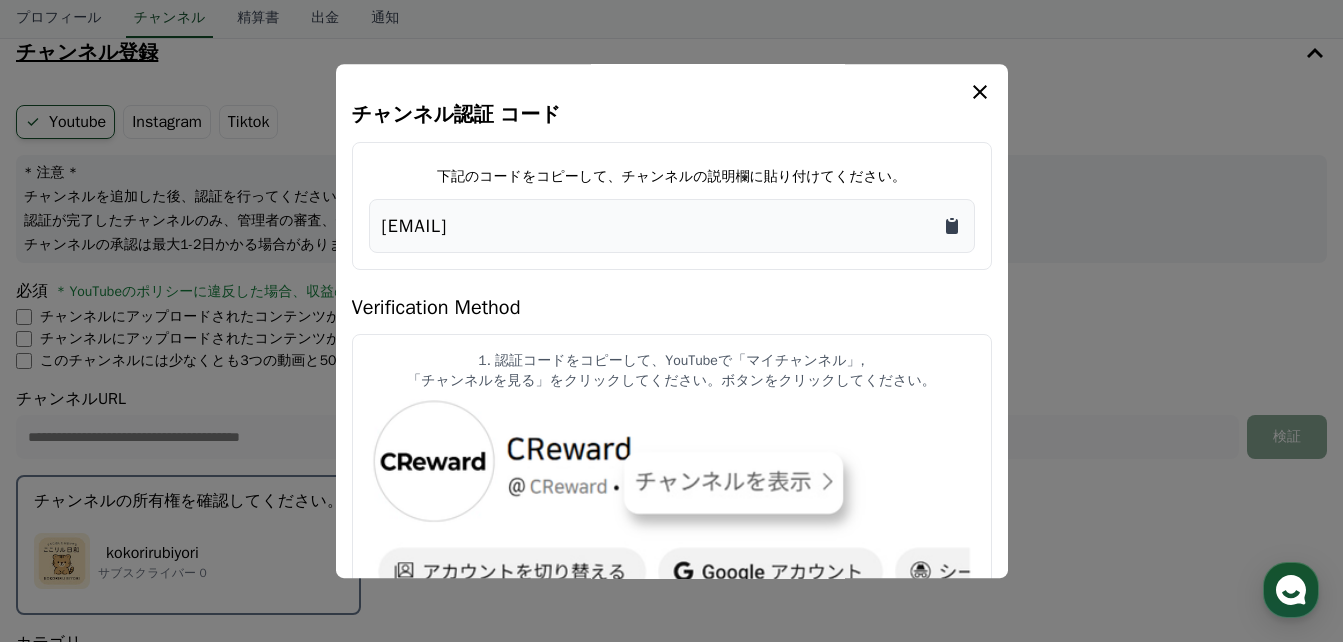 click 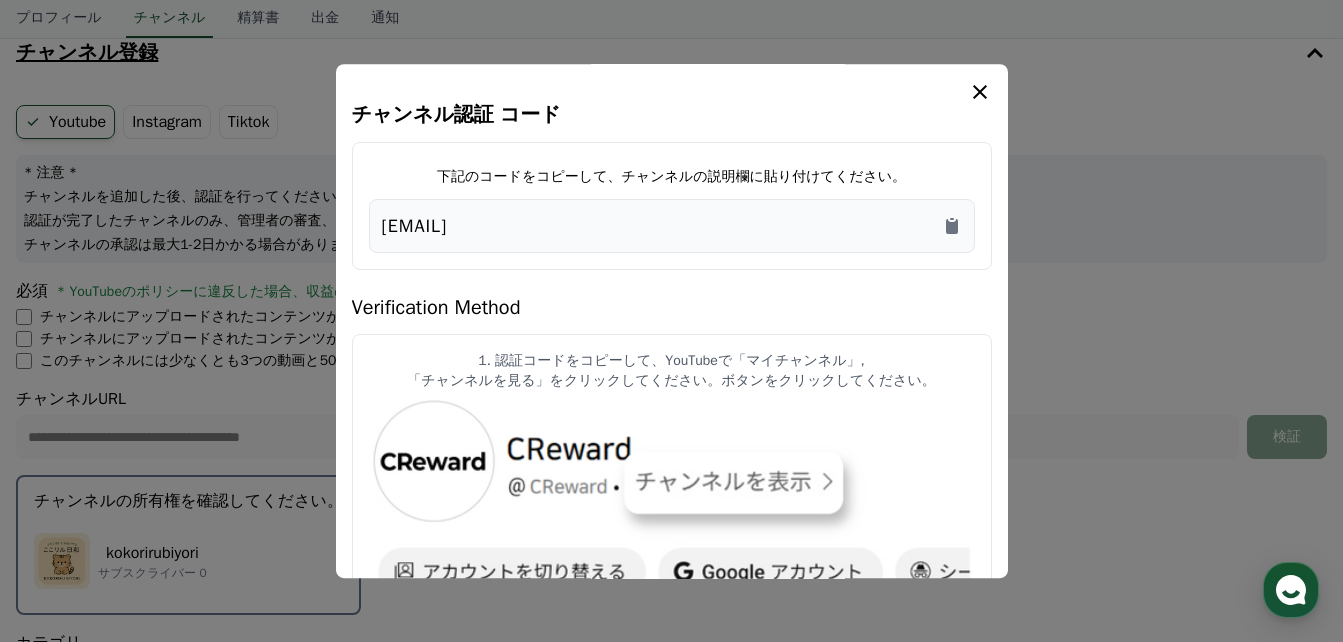 click at bounding box center (672, 506) 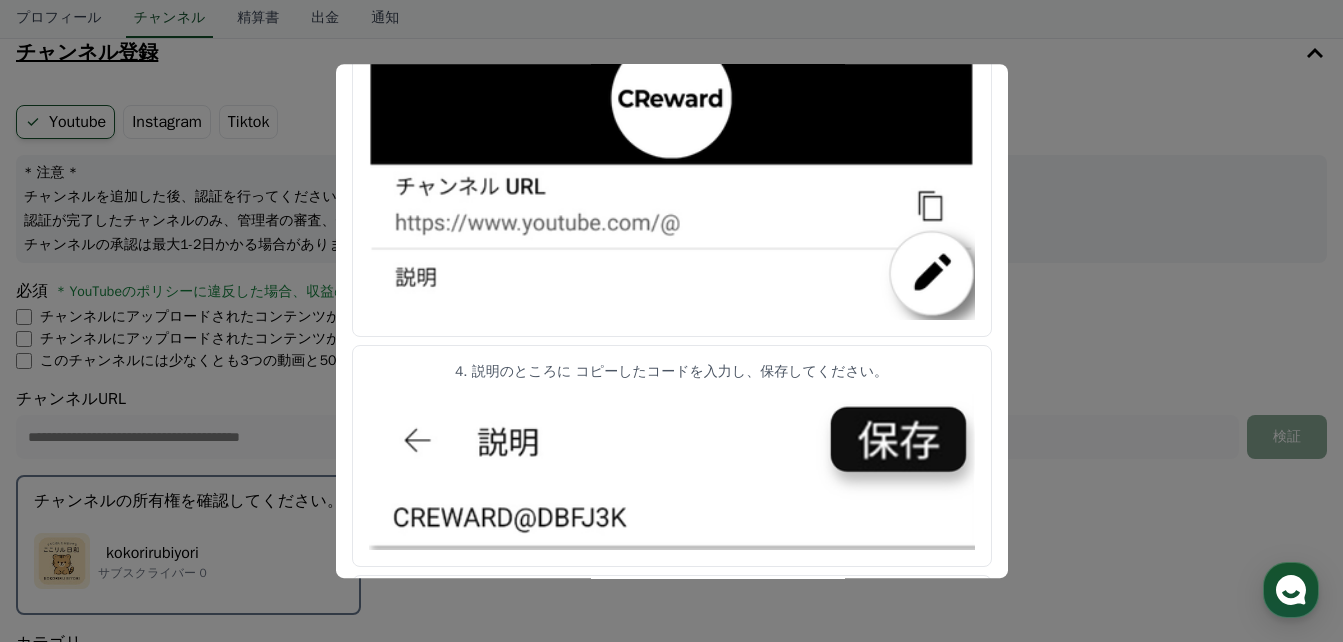 scroll, scrollTop: 1112, scrollLeft: 0, axis: vertical 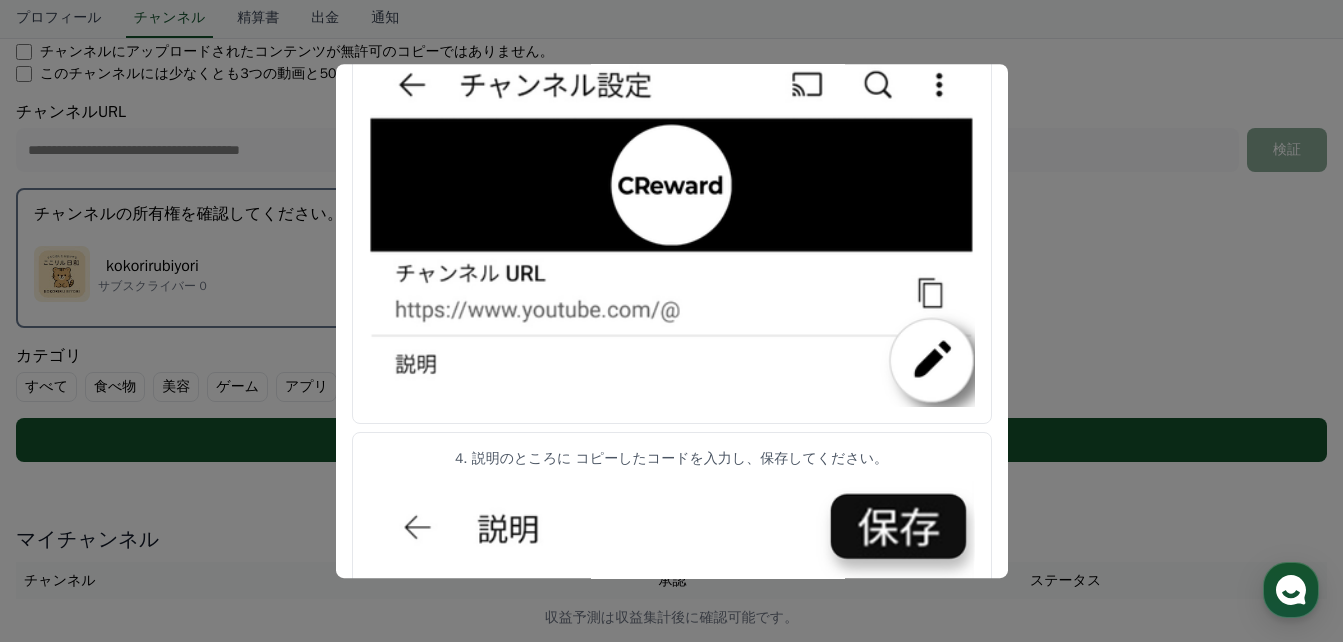 drag, startPoint x: 350, startPoint y: 293, endPoint x: 958, endPoint y: 563, distance: 665.2548 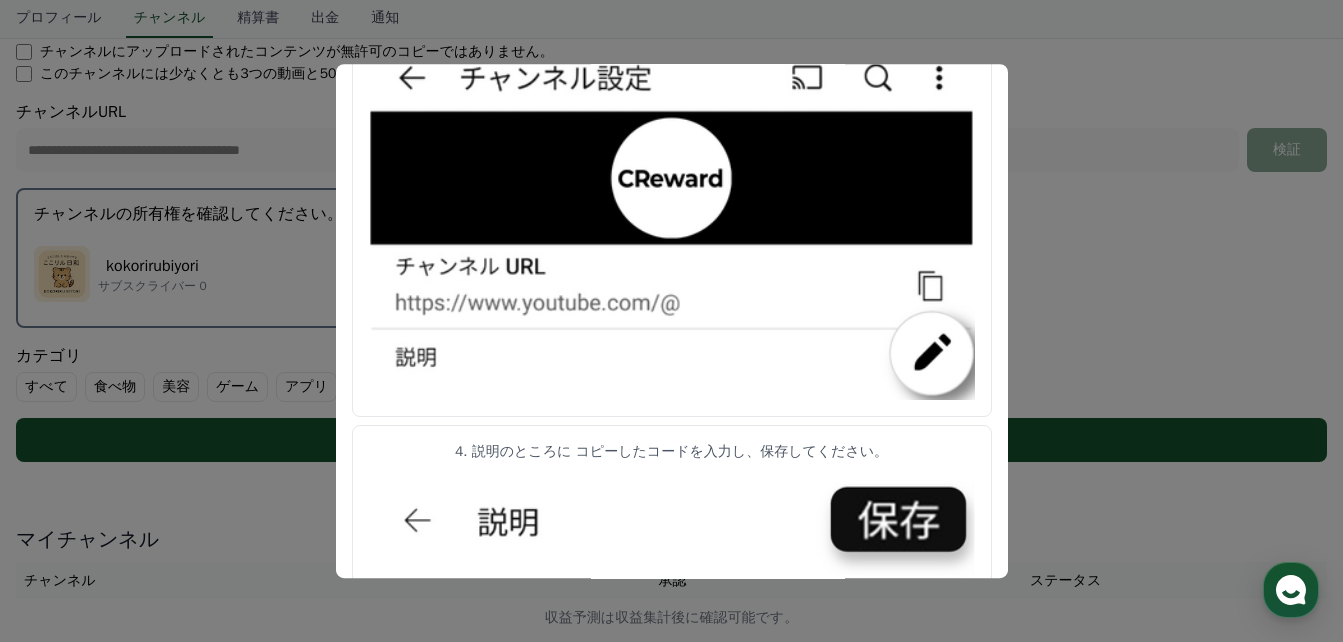 scroll, scrollTop: 414, scrollLeft: 0, axis: vertical 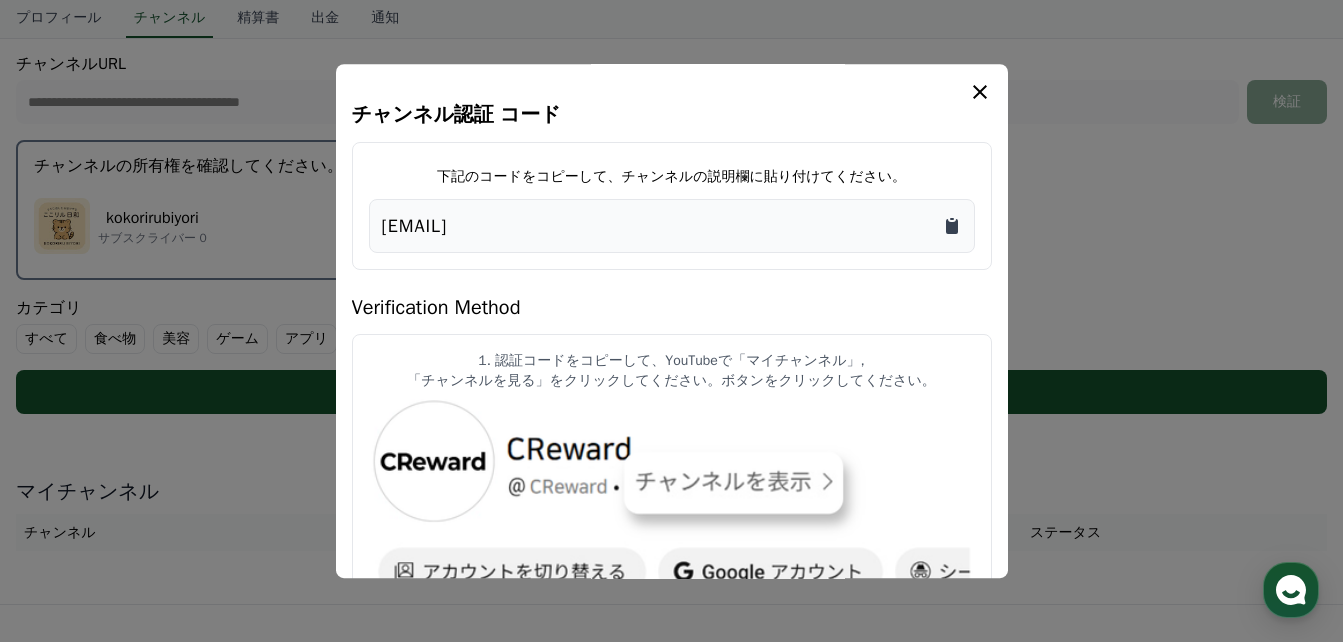 click 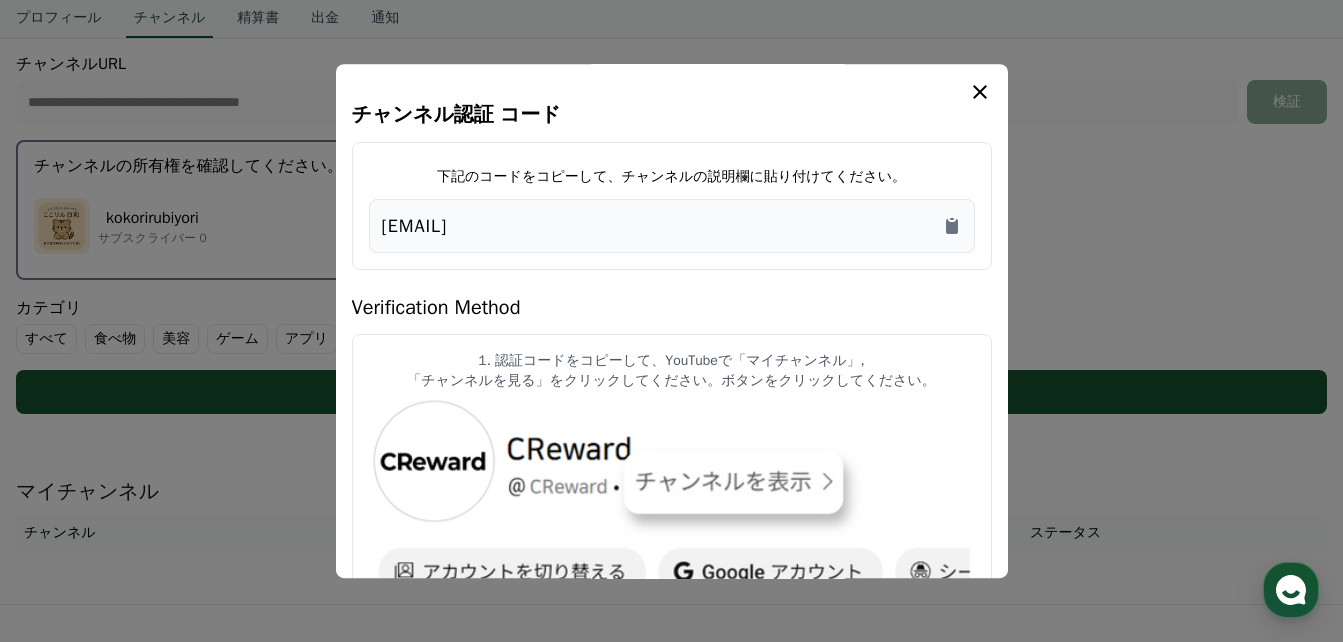 click on "1. 認証コードをコピーして、YouTubeで「マイチャンネル」," at bounding box center [672, 361] 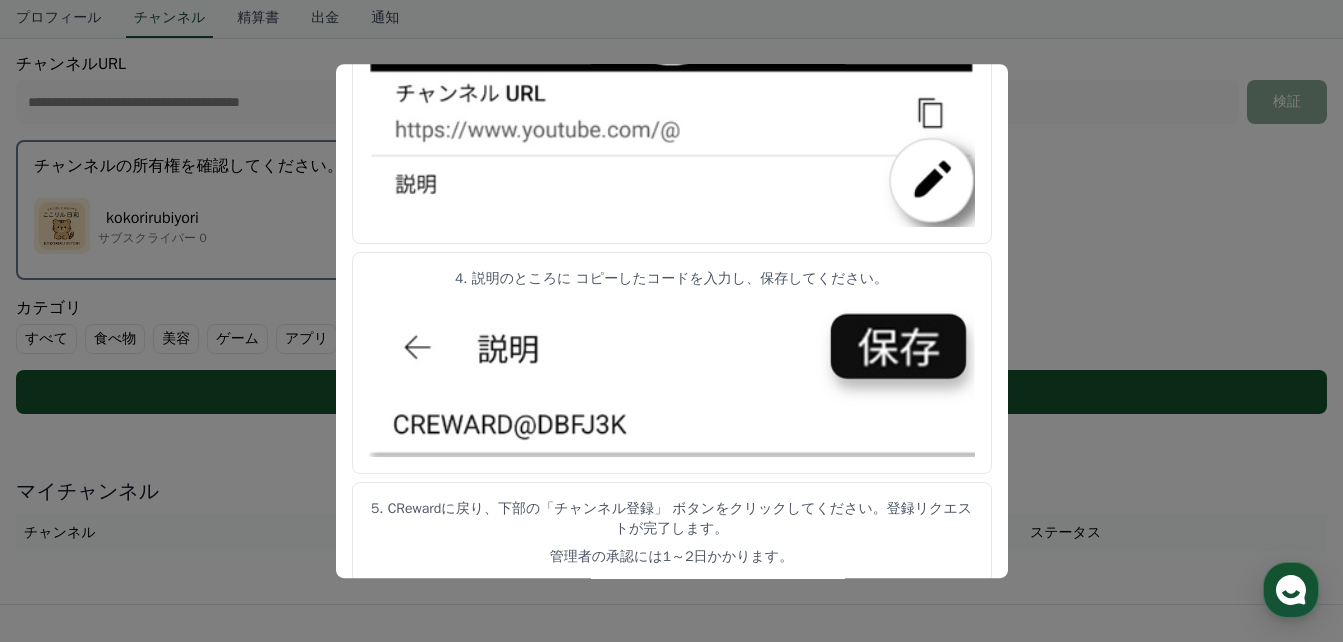scroll, scrollTop: 1112, scrollLeft: 0, axis: vertical 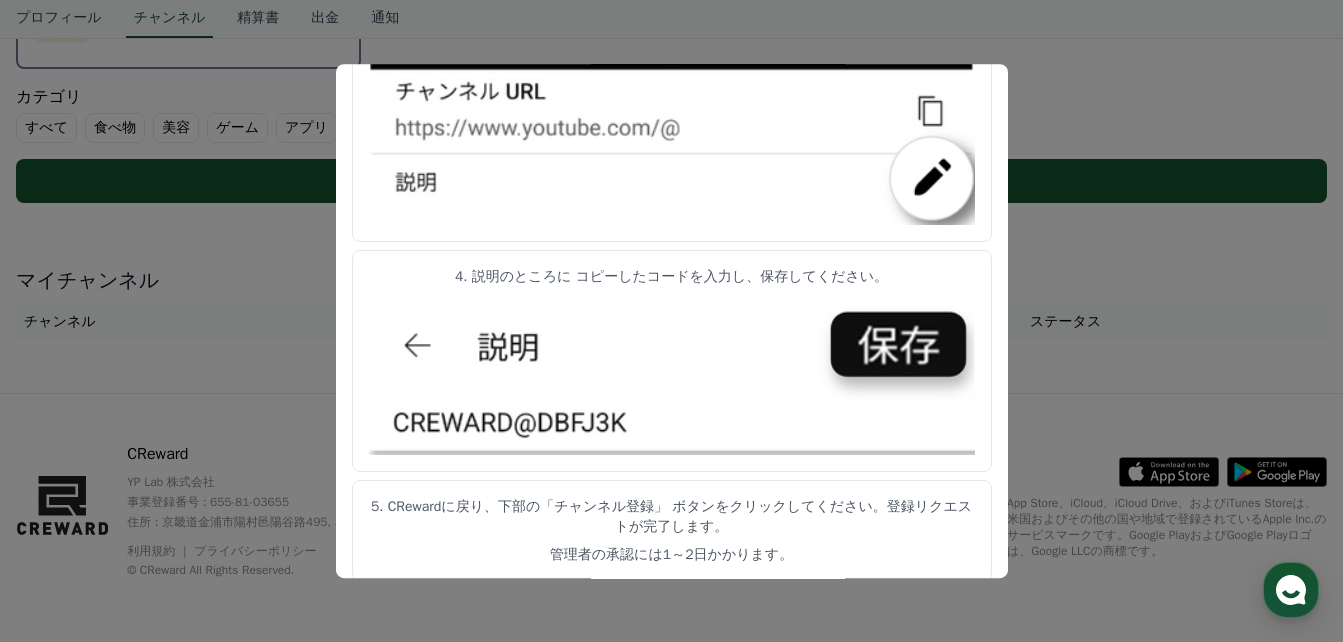 click at bounding box center [671, 321] 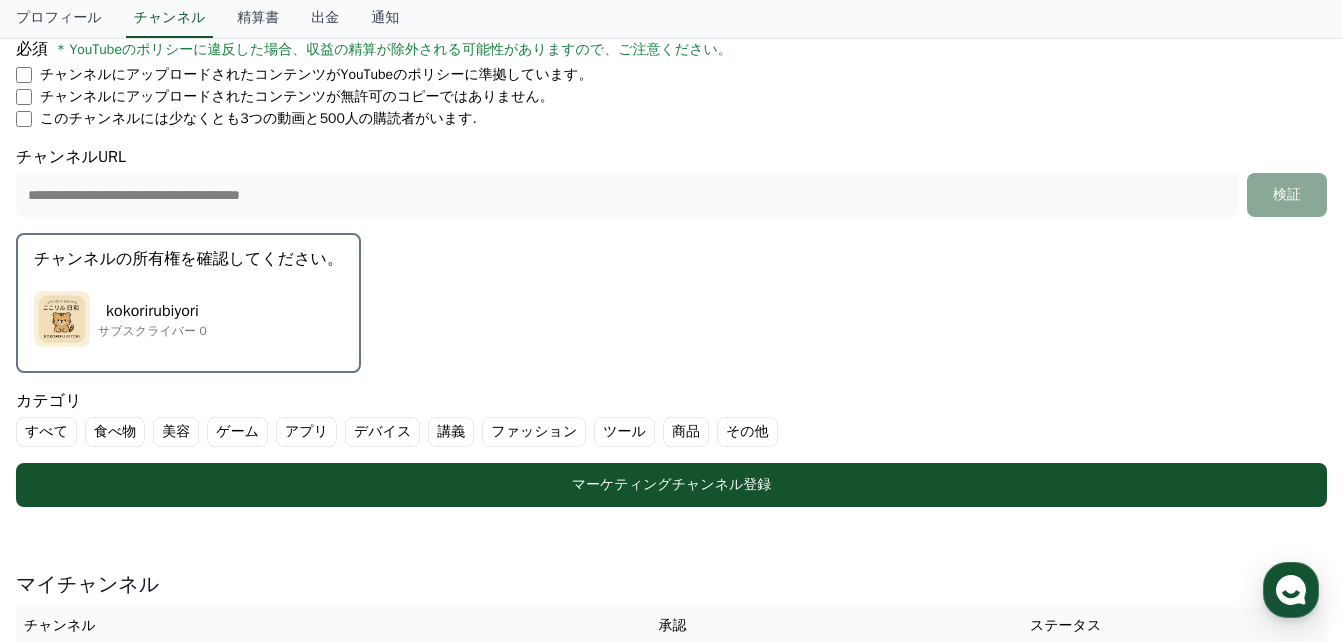 scroll, scrollTop: 365, scrollLeft: 0, axis: vertical 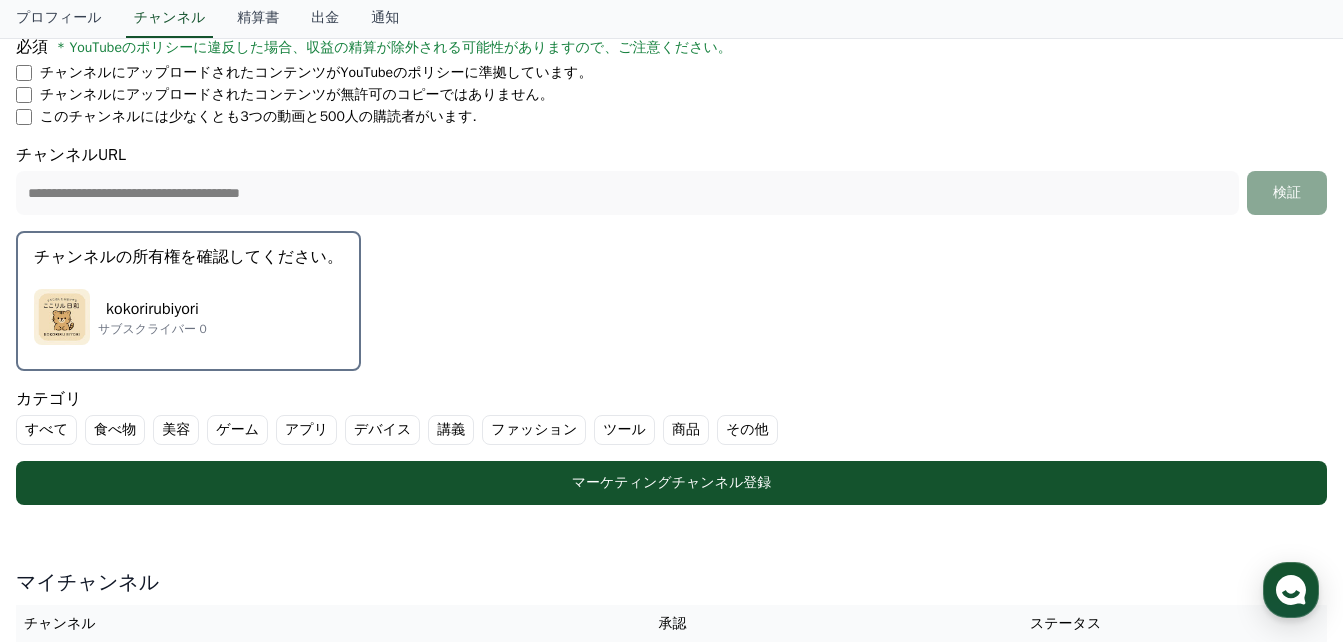 click on "サブスクライバー
0" at bounding box center [152, 329] 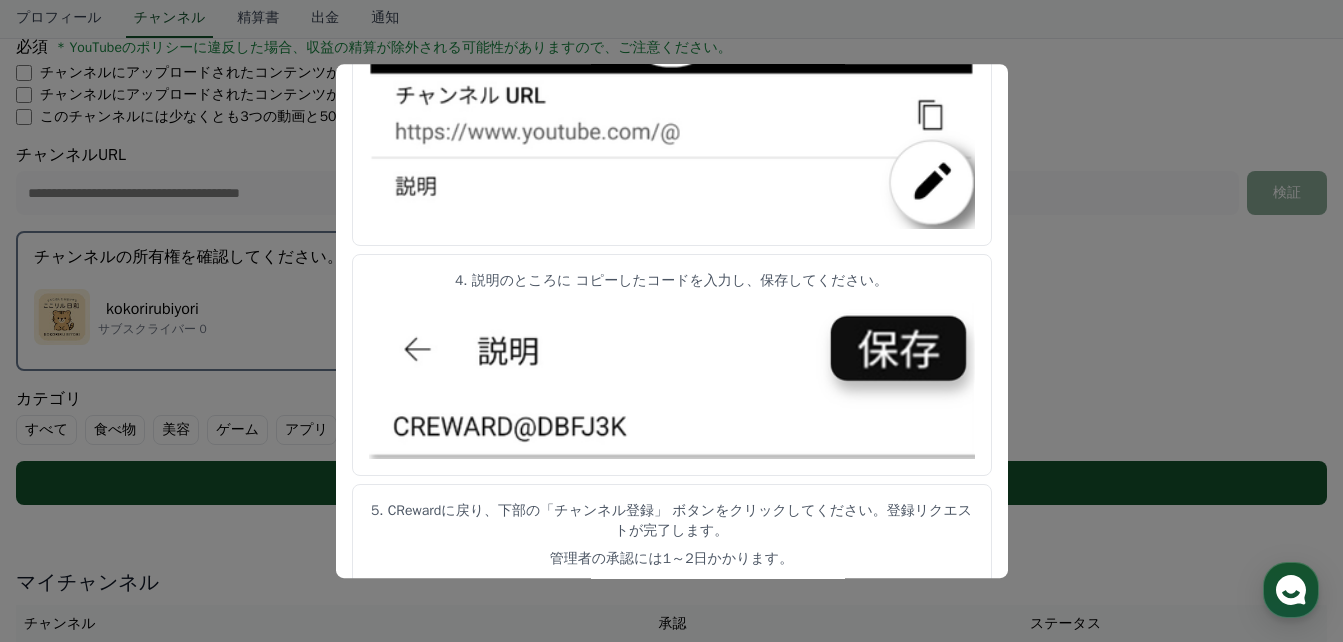 scroll, scrollTop: 1112, scrollLeft: 0, axis: vertical 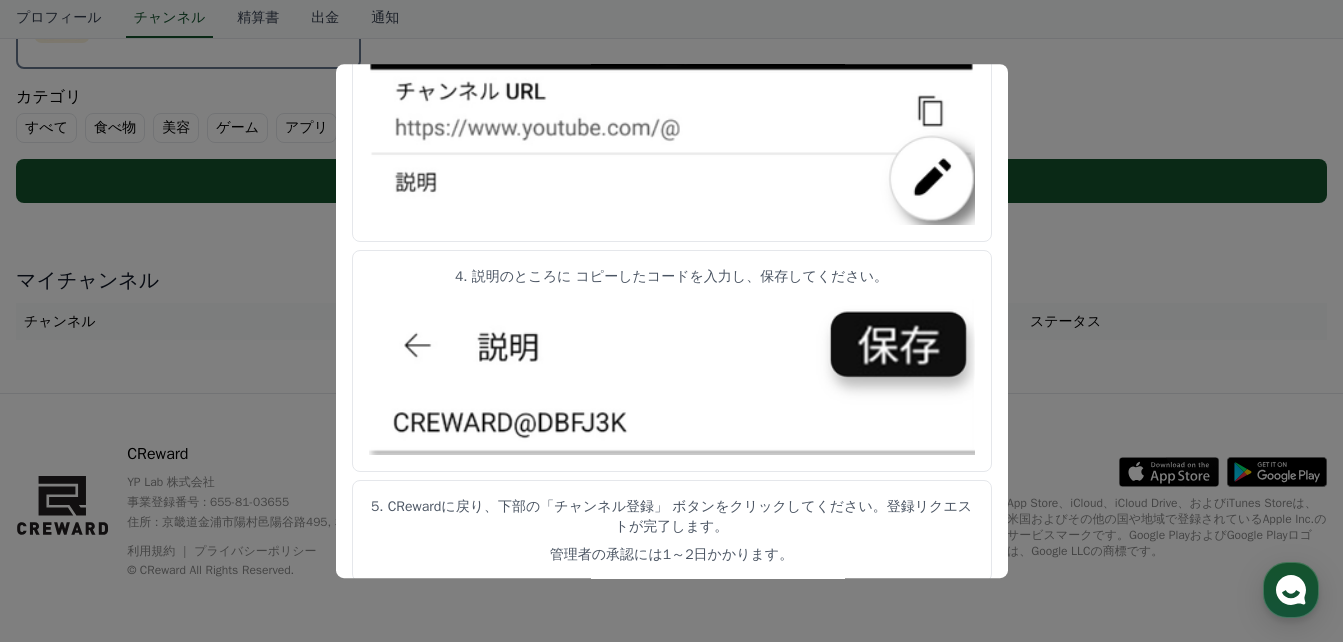 click at bounding box center (671, 321) 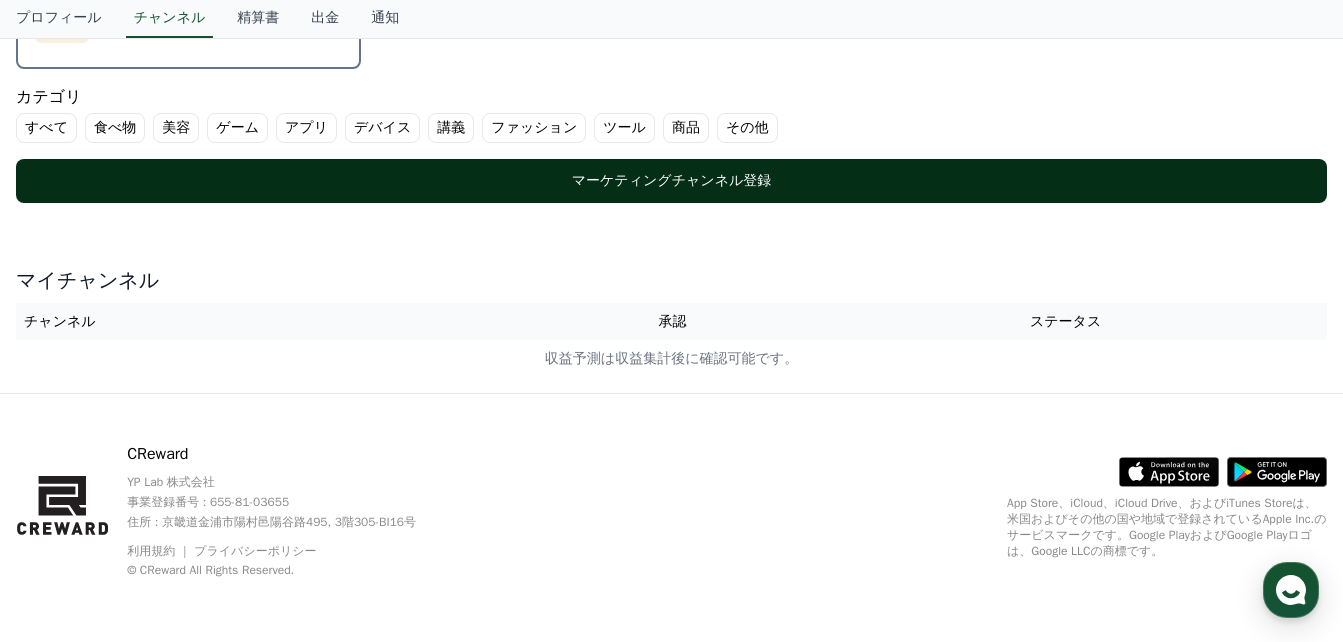 click on "マーケティングチャンネル登録" at bounding box center (671, 181) 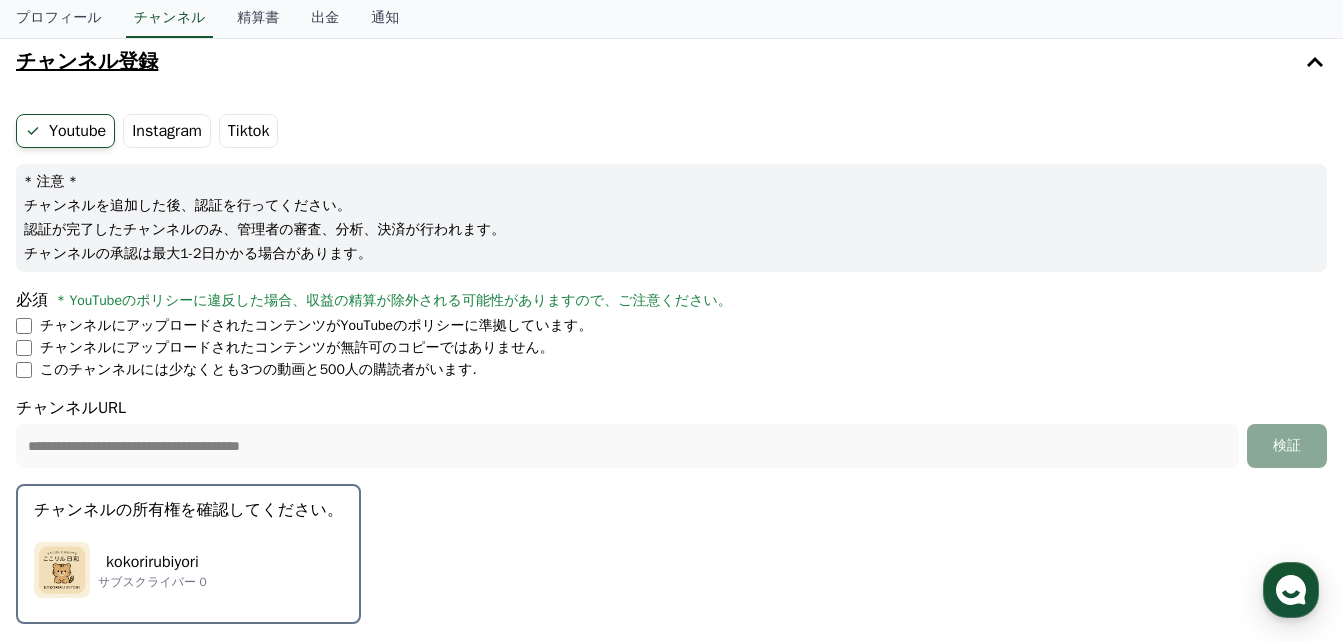 scroll, scrollTop: 114, scrollLeft: 0, axis: vertical 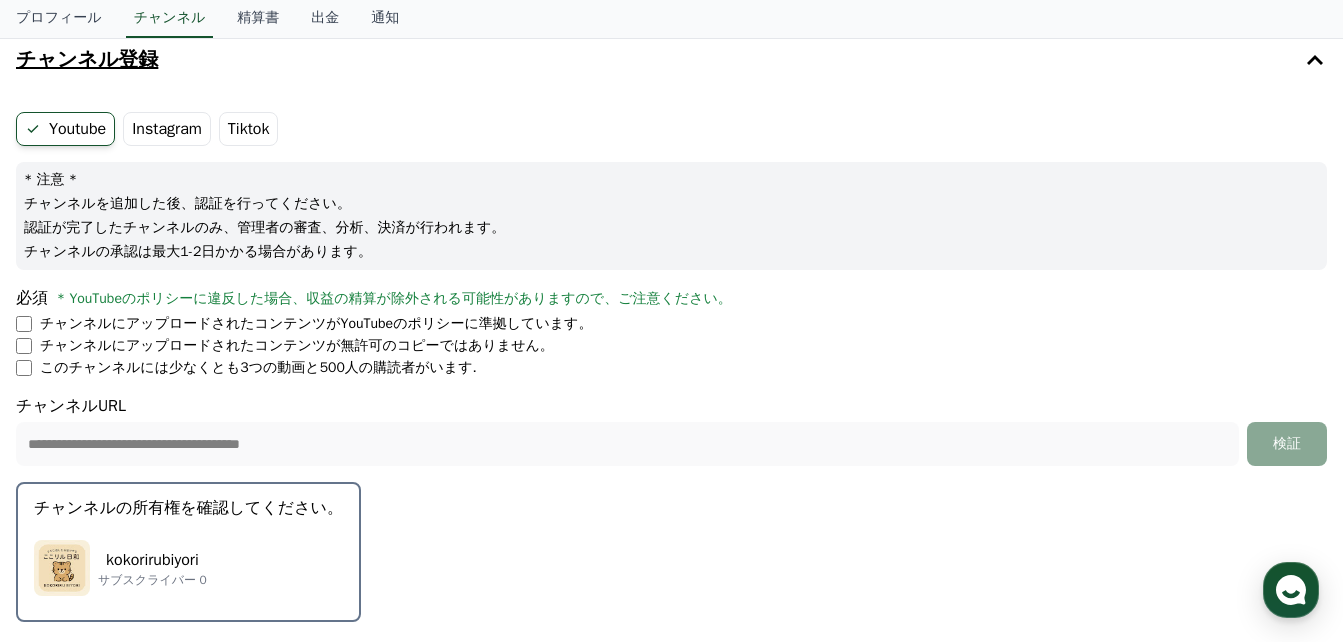 click on "Instagram" at bounding box center (167, 129) 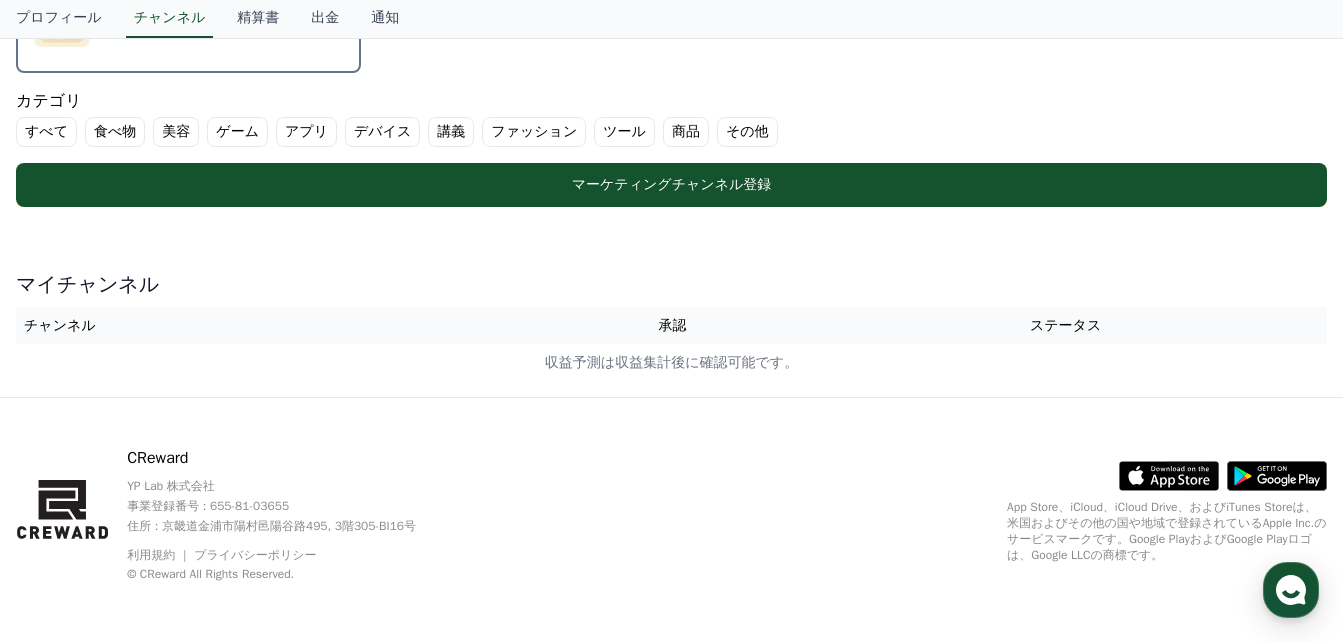 scroll, scrollTop: 667, scrollLeft: 0, axis: vertical 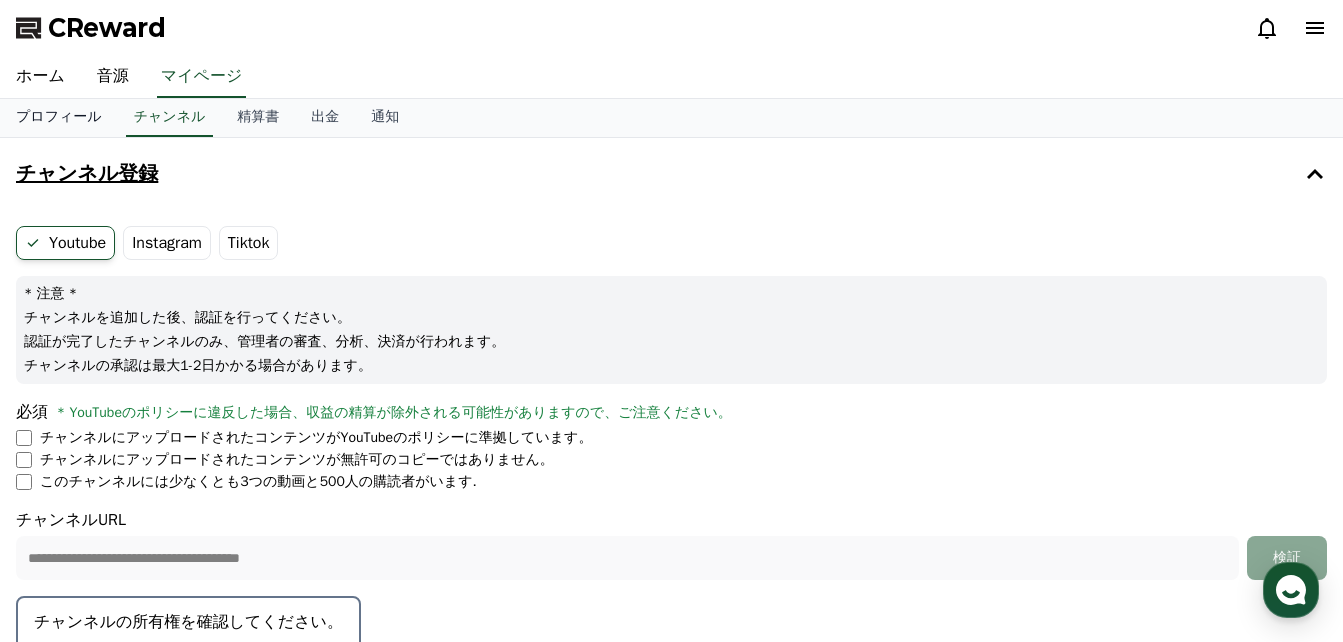 click on "プロフィール" at bounding box center (59, 118) 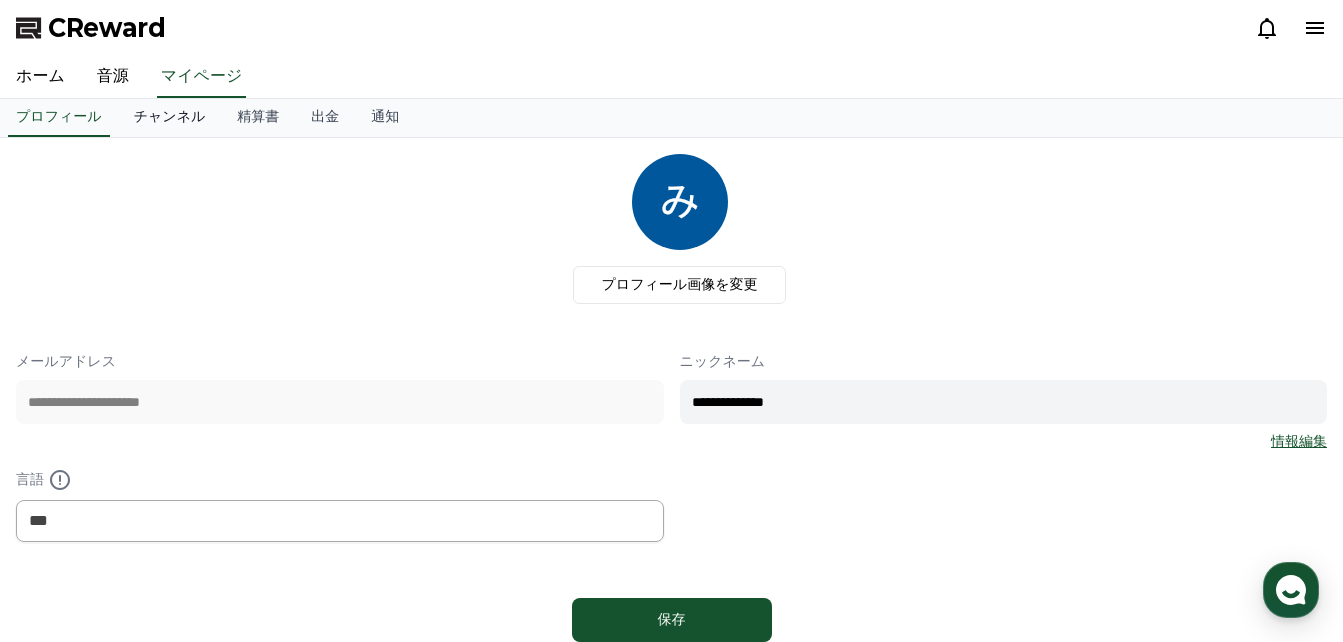 click on "チャンネル" at bounding box center [170, 118] 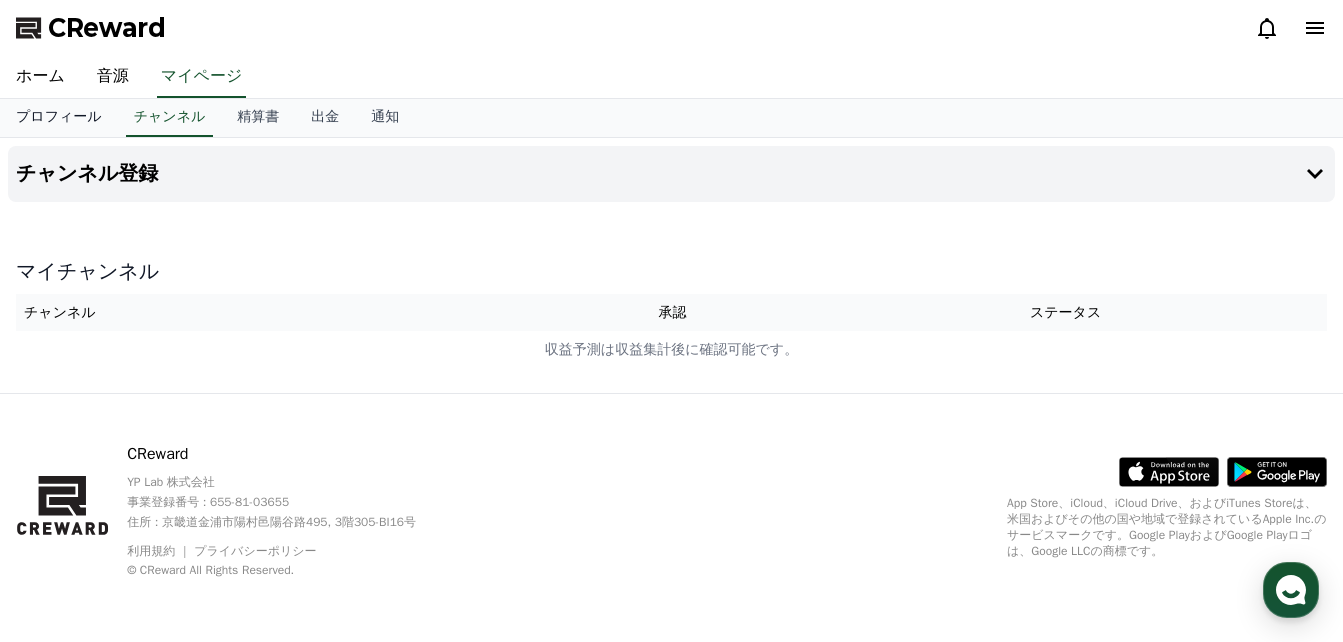 click on "プロフィール" at bounding box center (59, 118) 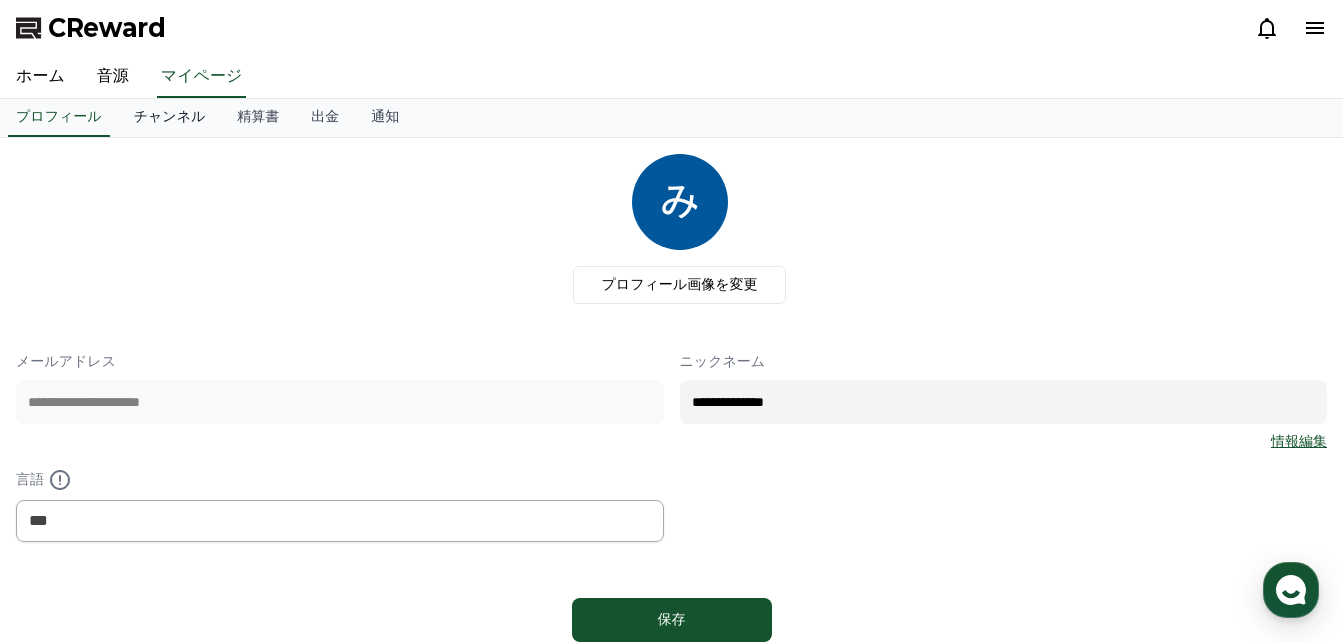 click on "チャンネル" at bounding box center [170, 118] 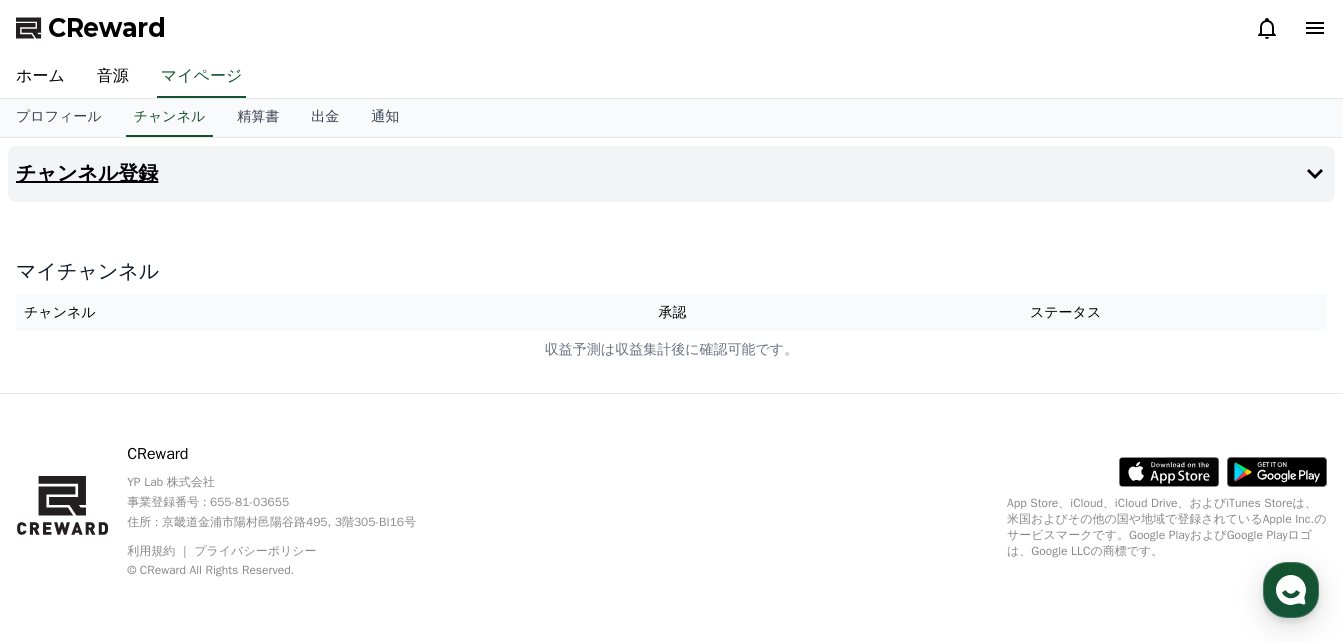click 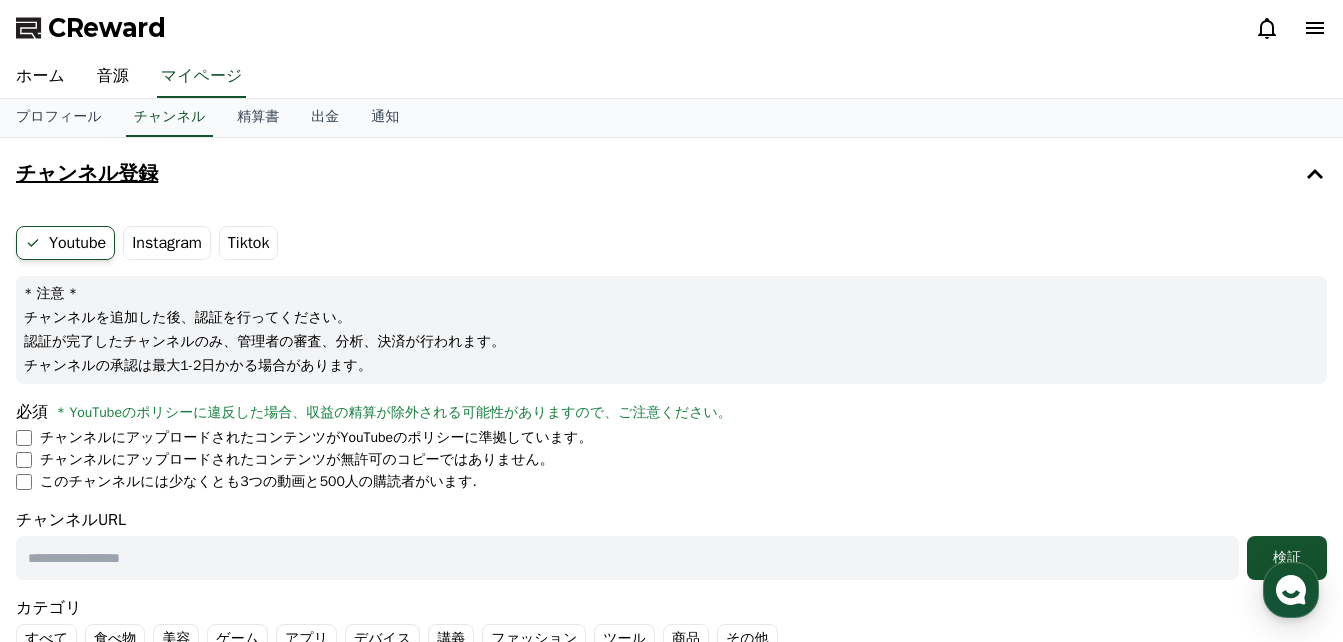 click on "Instagram" at bounding box center (167, 243) 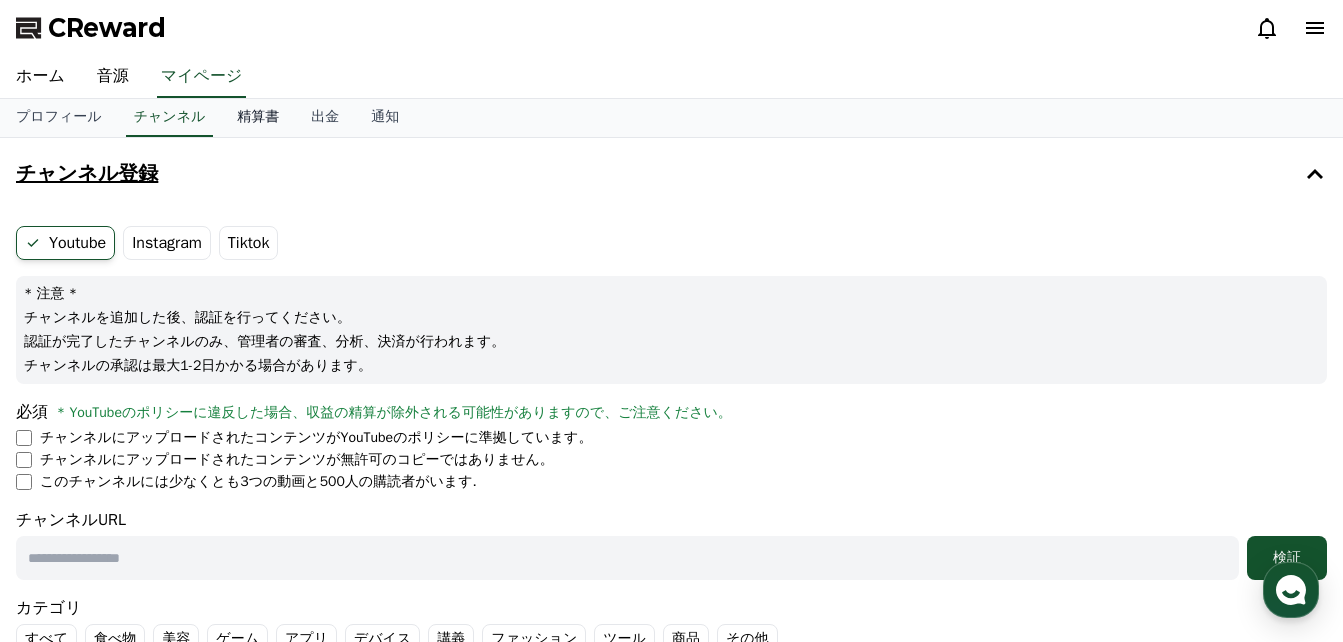 click on "精算書" at bounding box center (258, 118) 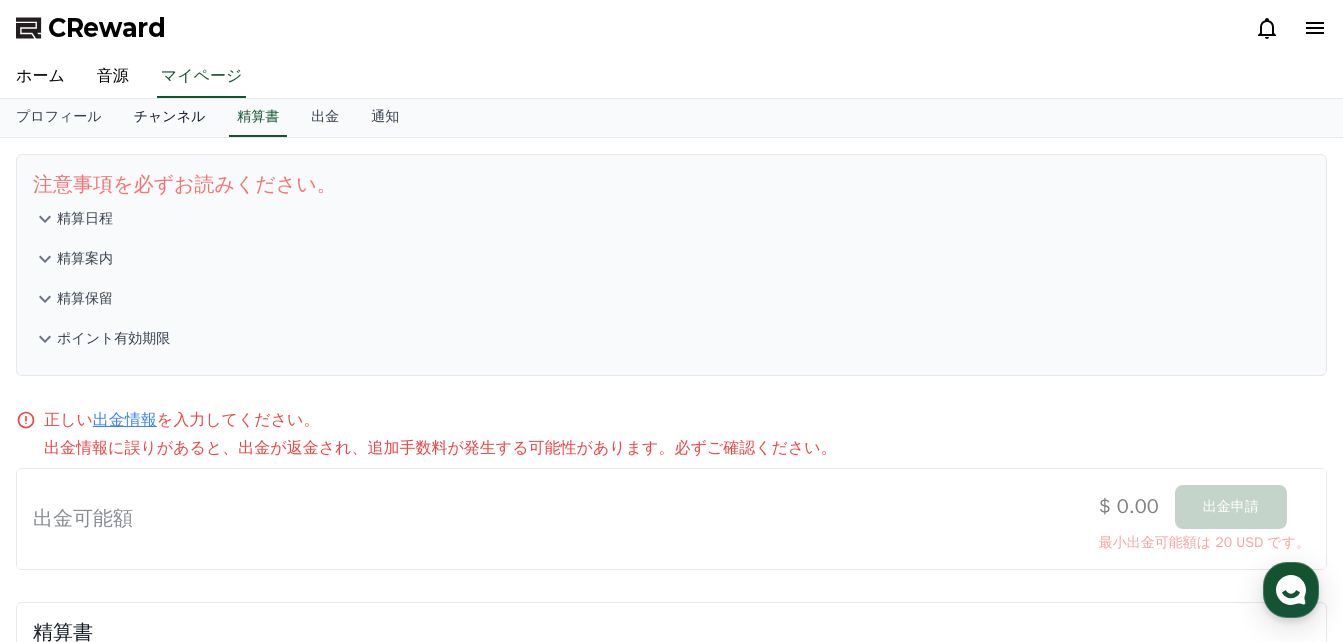 click on "チャンネル" at bounding box center (170, 118) 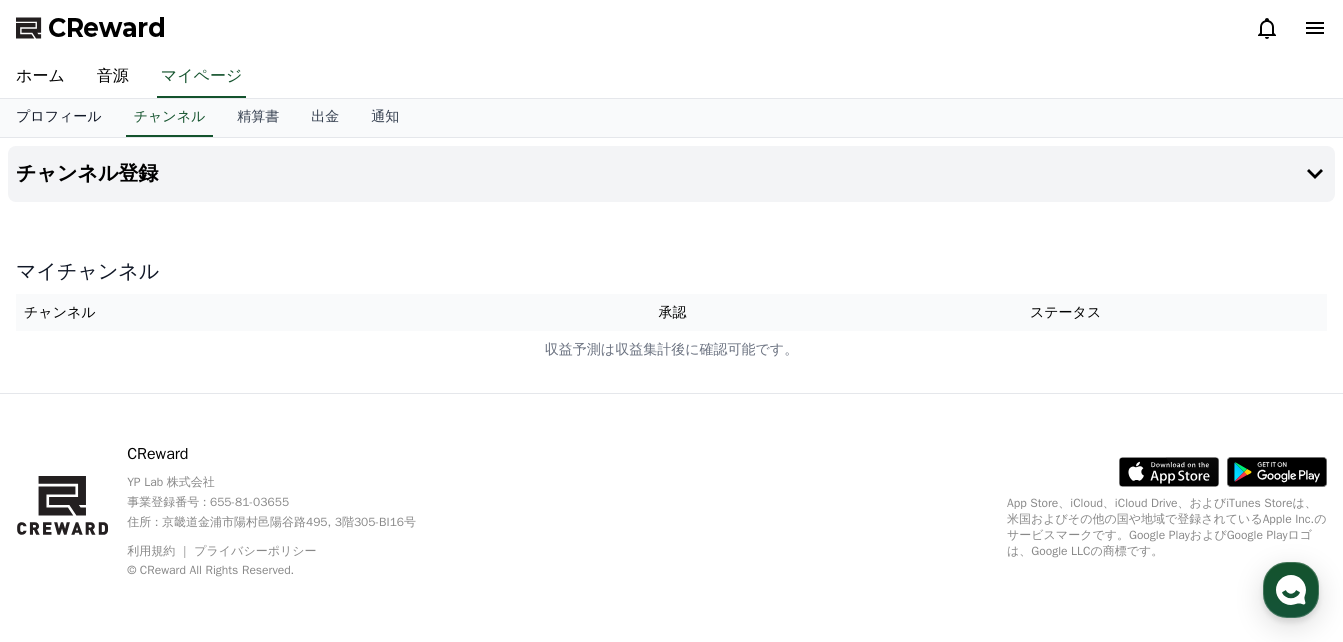 click on "プロフィール" at bounding box center (59, 118) 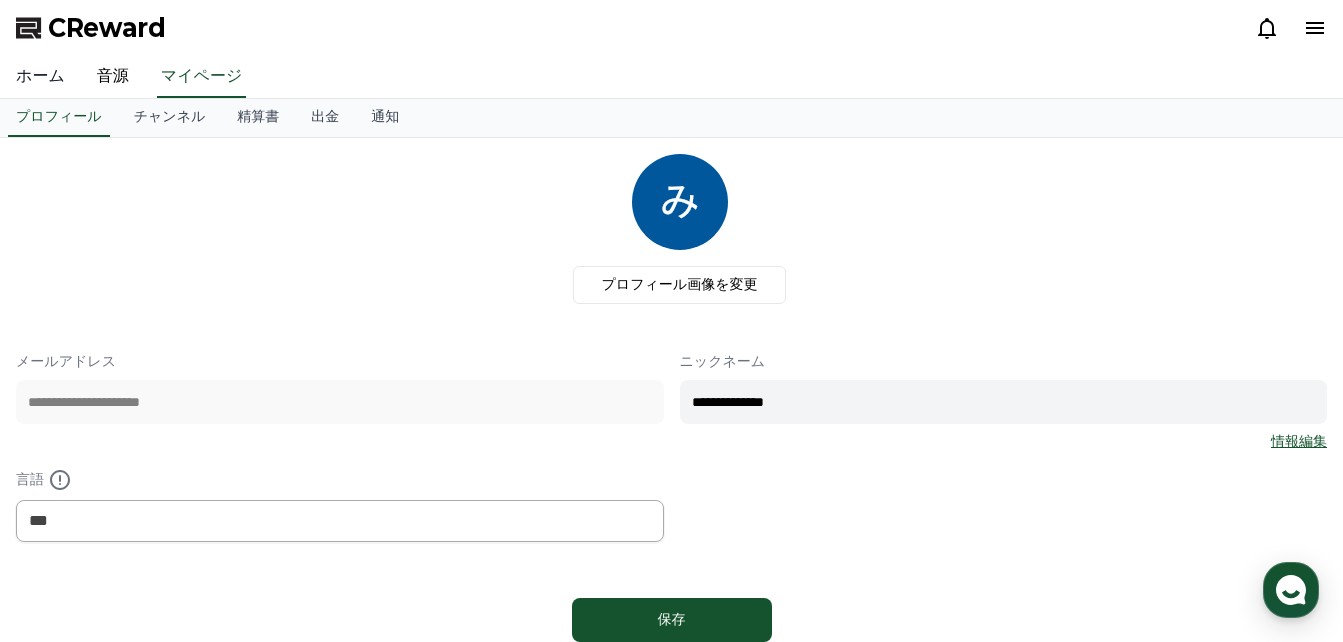 click on "ホーム" at bounding box center [40, 77] 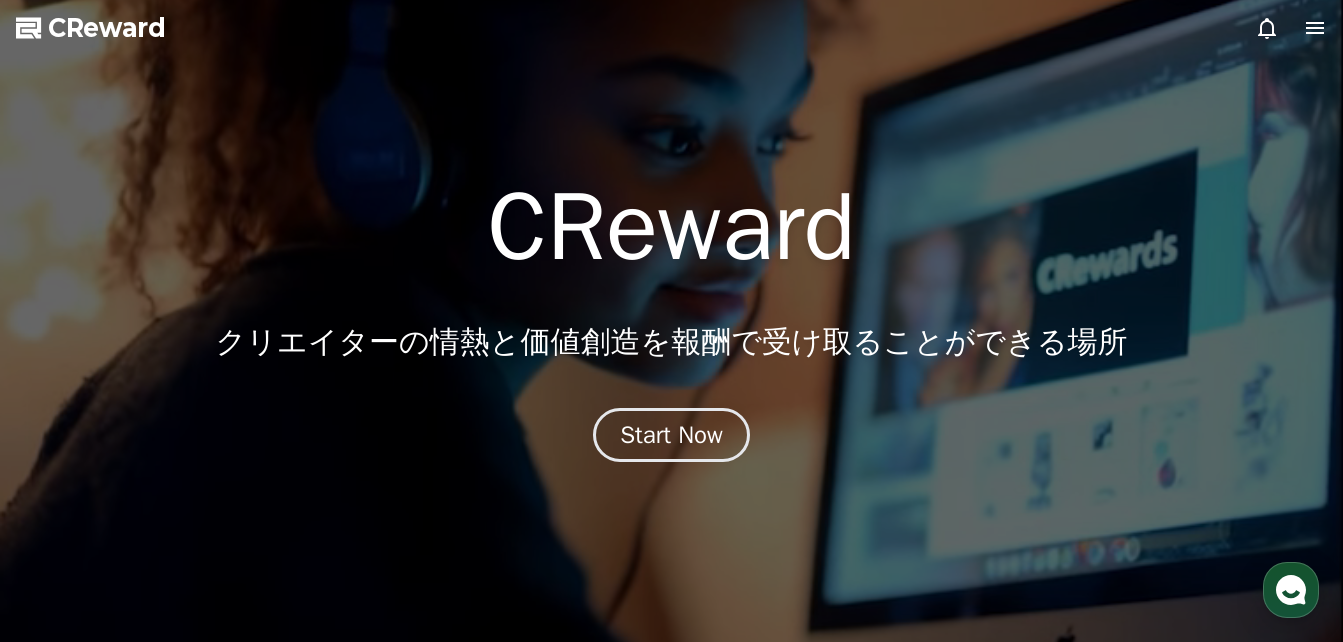 click 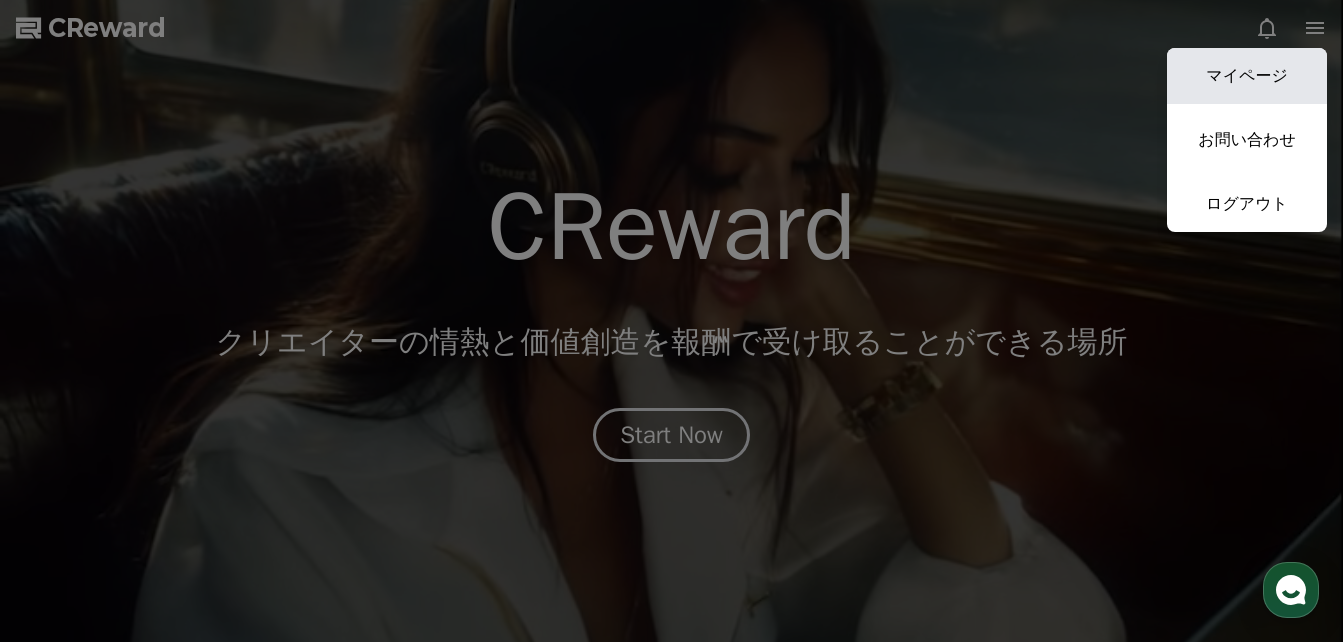 click on "マイページ" at bounding box center (1247, 76) 